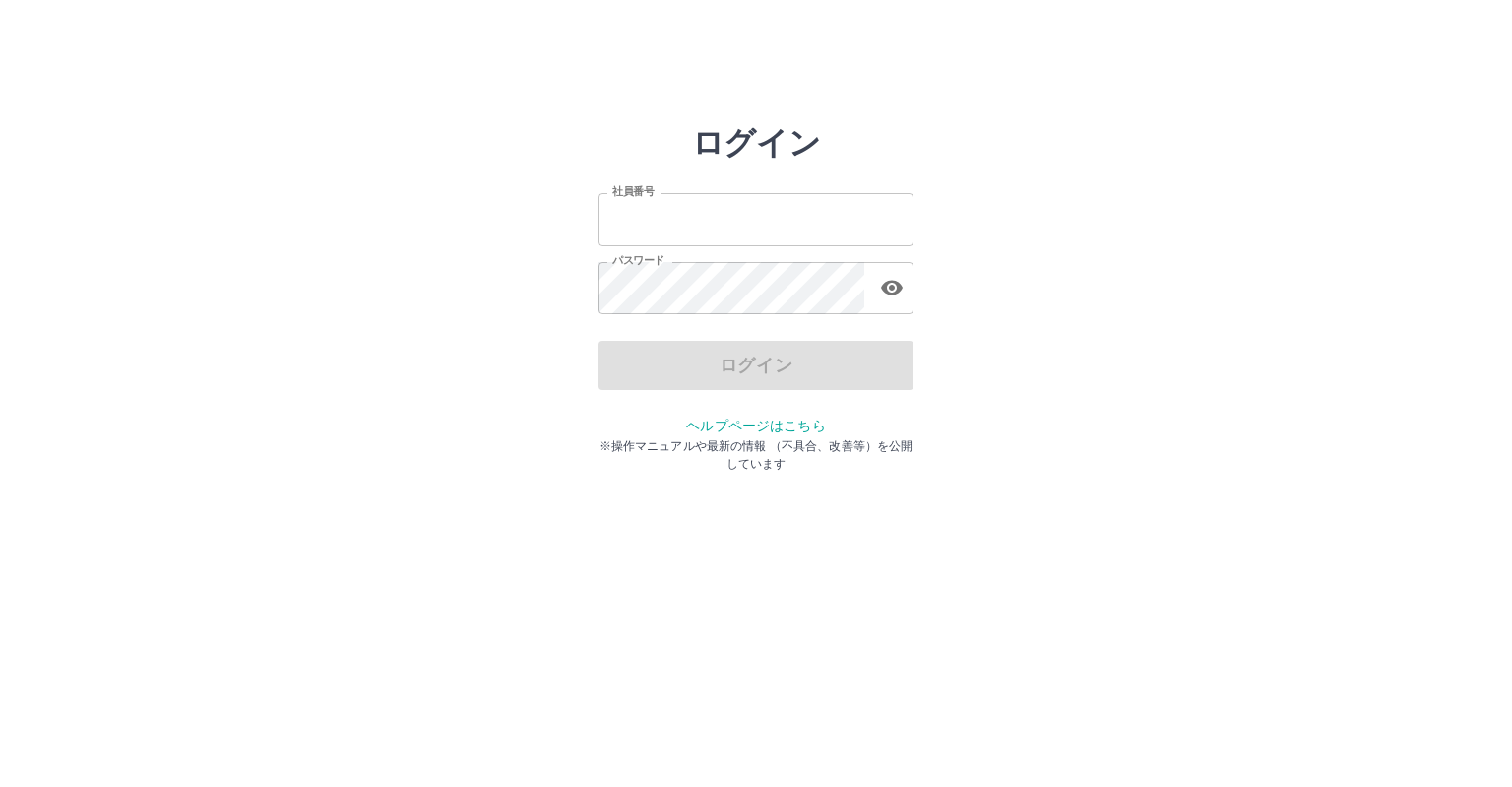 scroll, scrollTop: 0, scrollLeft: 0, axis: both 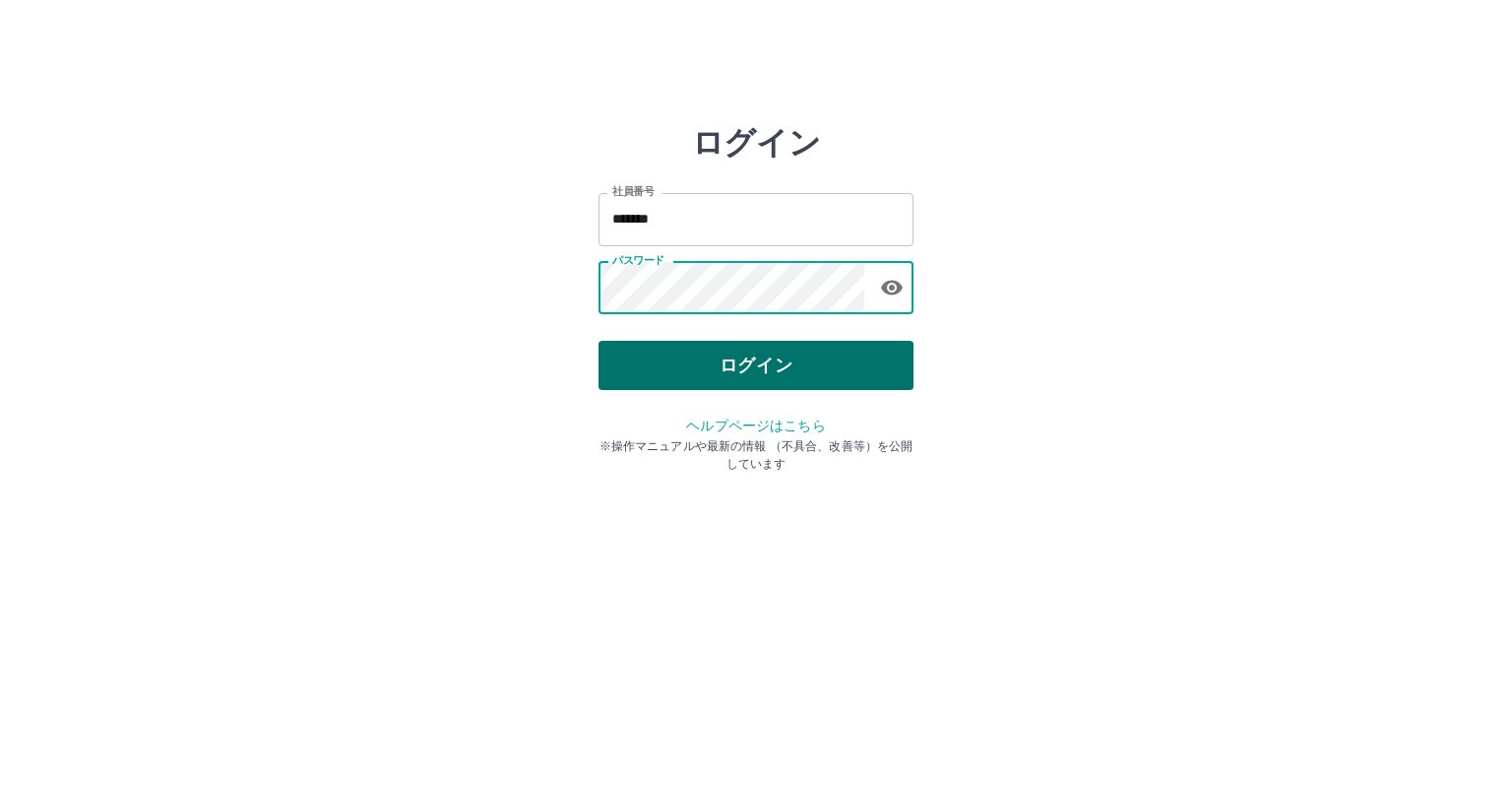 click on "ログイン" at bounding box center [756, 365] 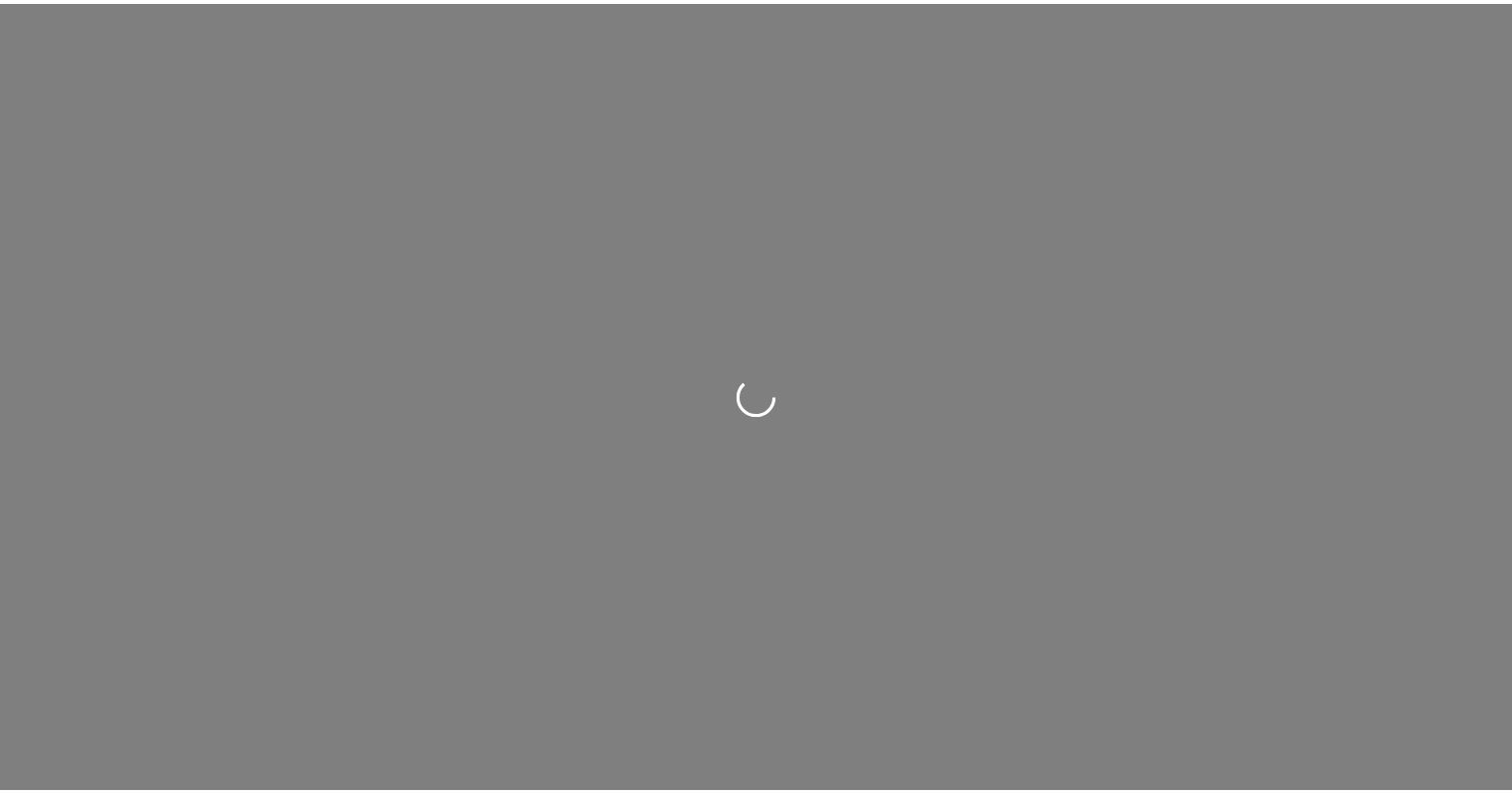 scroll, scrollTop: 0, scrollLeft: 0, axis: both 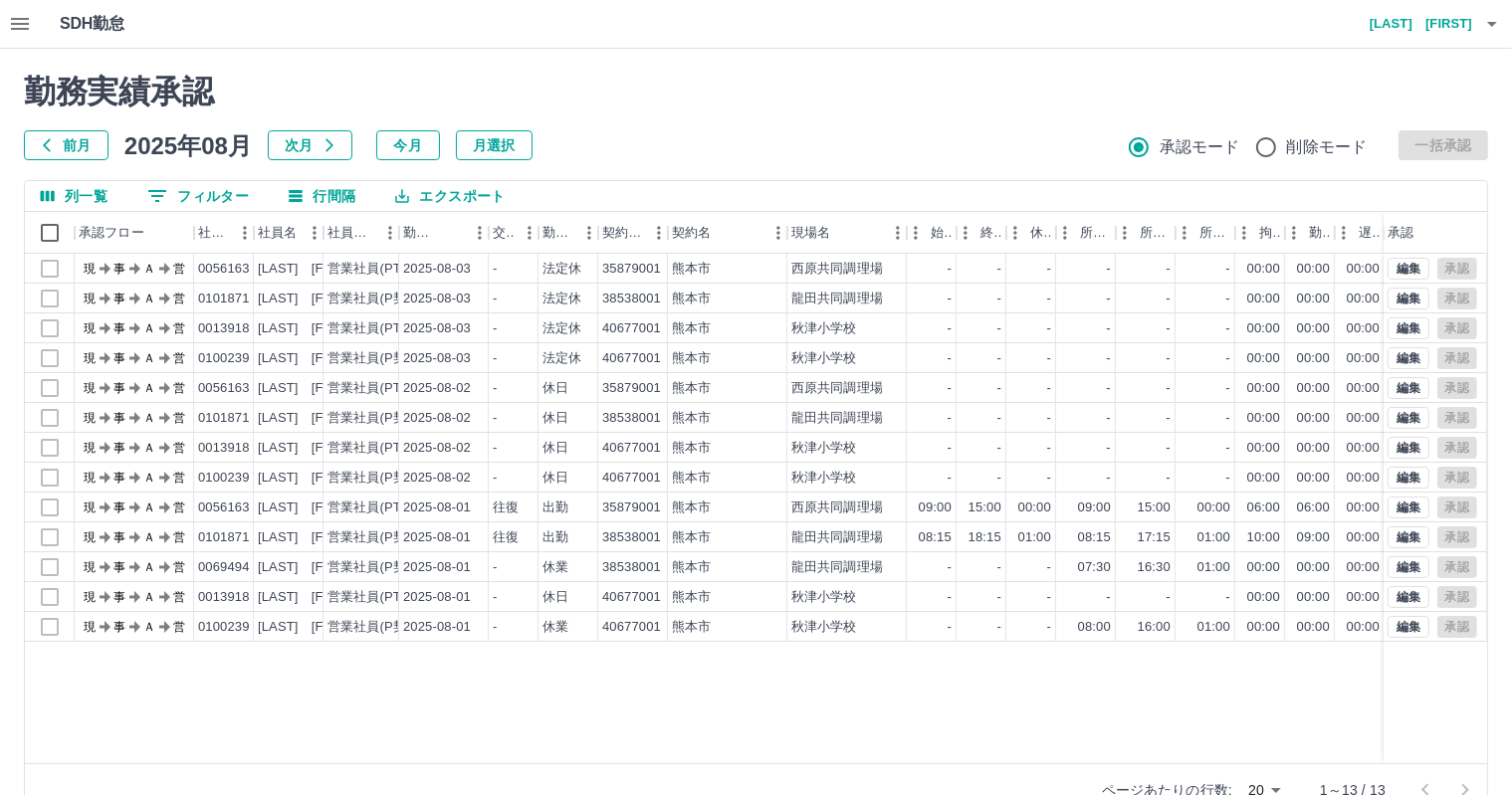 click on "前月" at bounding box center [66, 145] 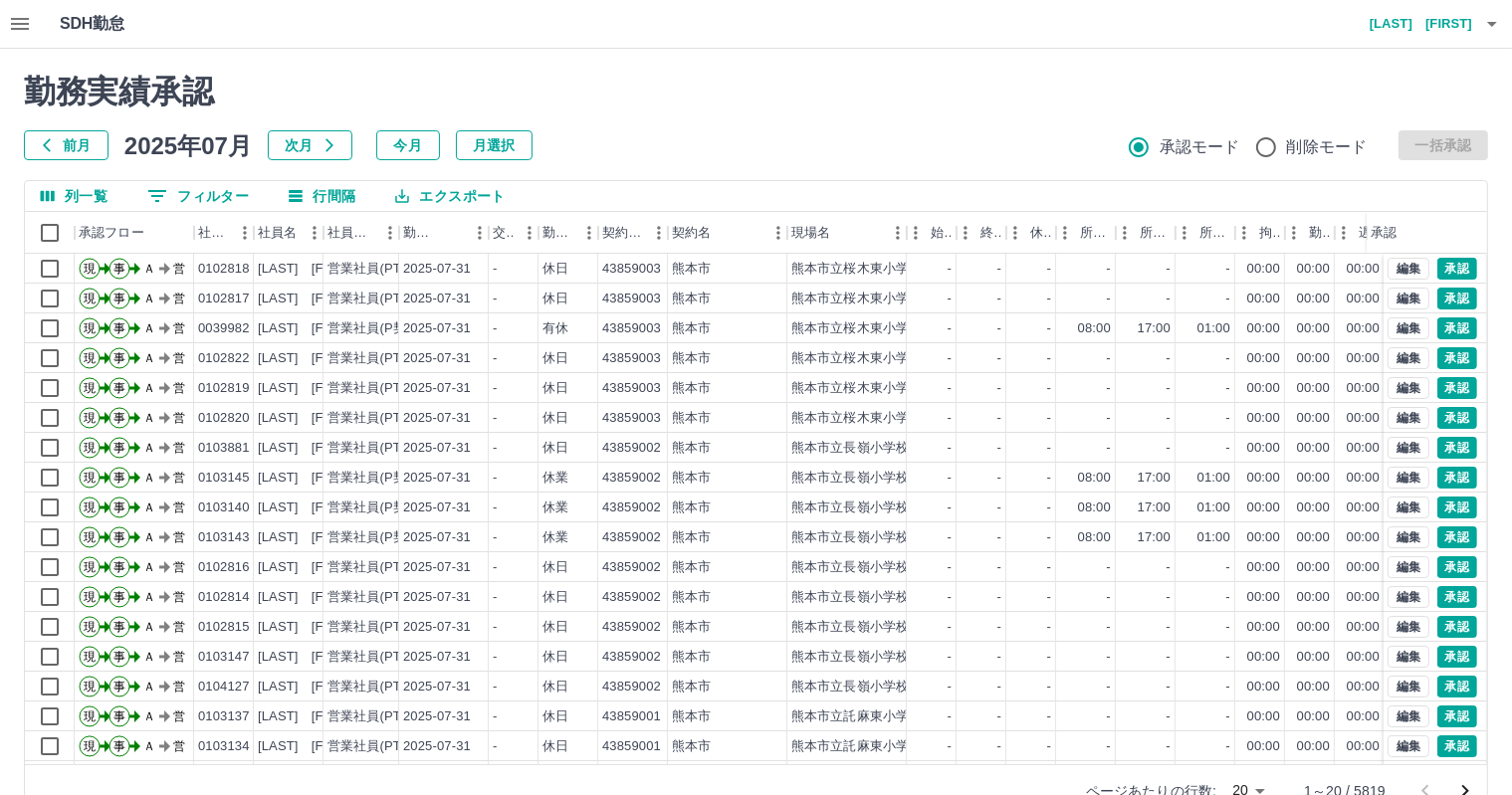 click on "0 フィルター" at bounding box center (198, 196) 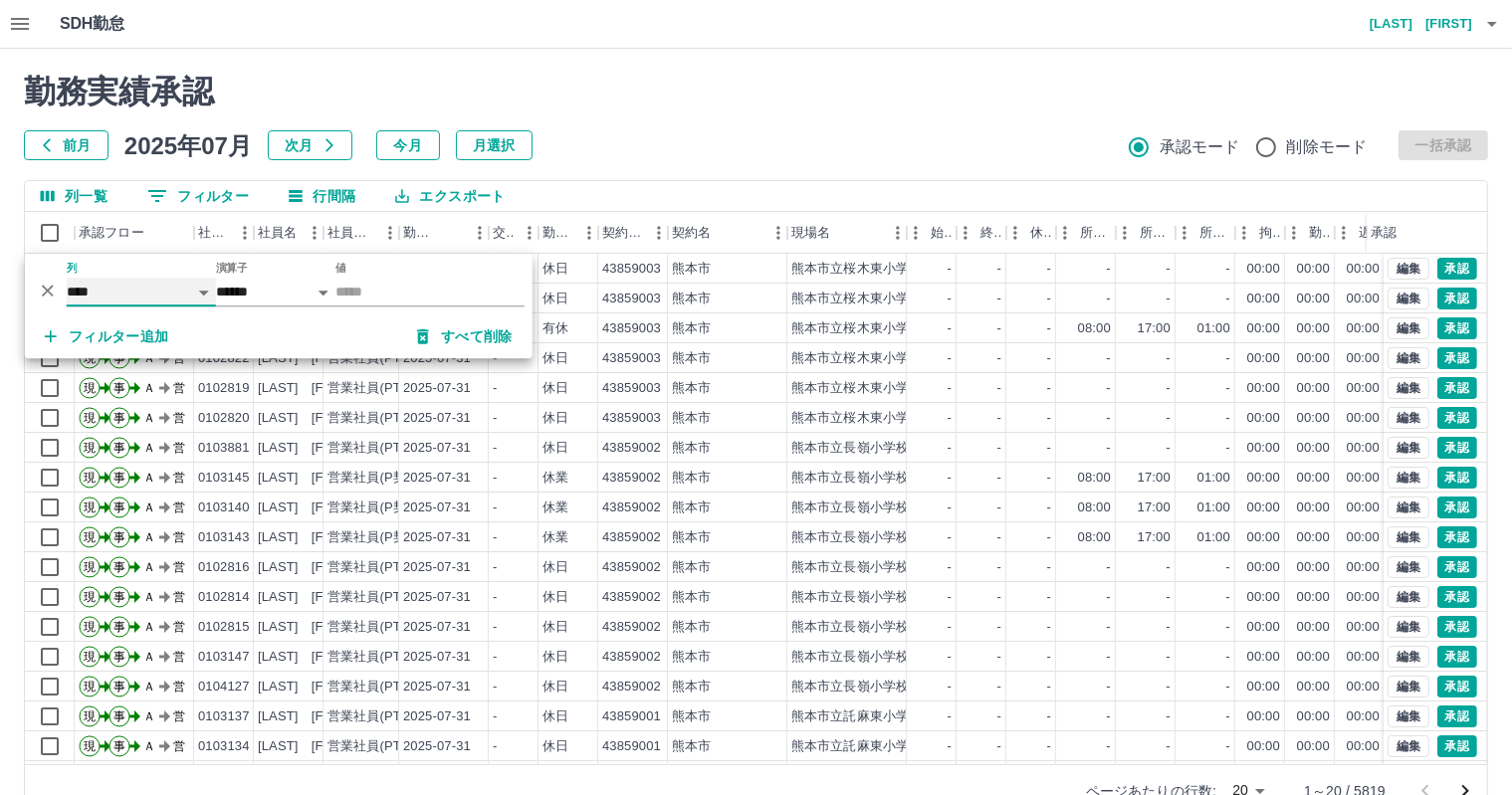 click on "**** *** **** *** *** **** ***** *** *** ** ** ** **** **** **** ** ** *** **** *****" at bounding box center (141, 292) 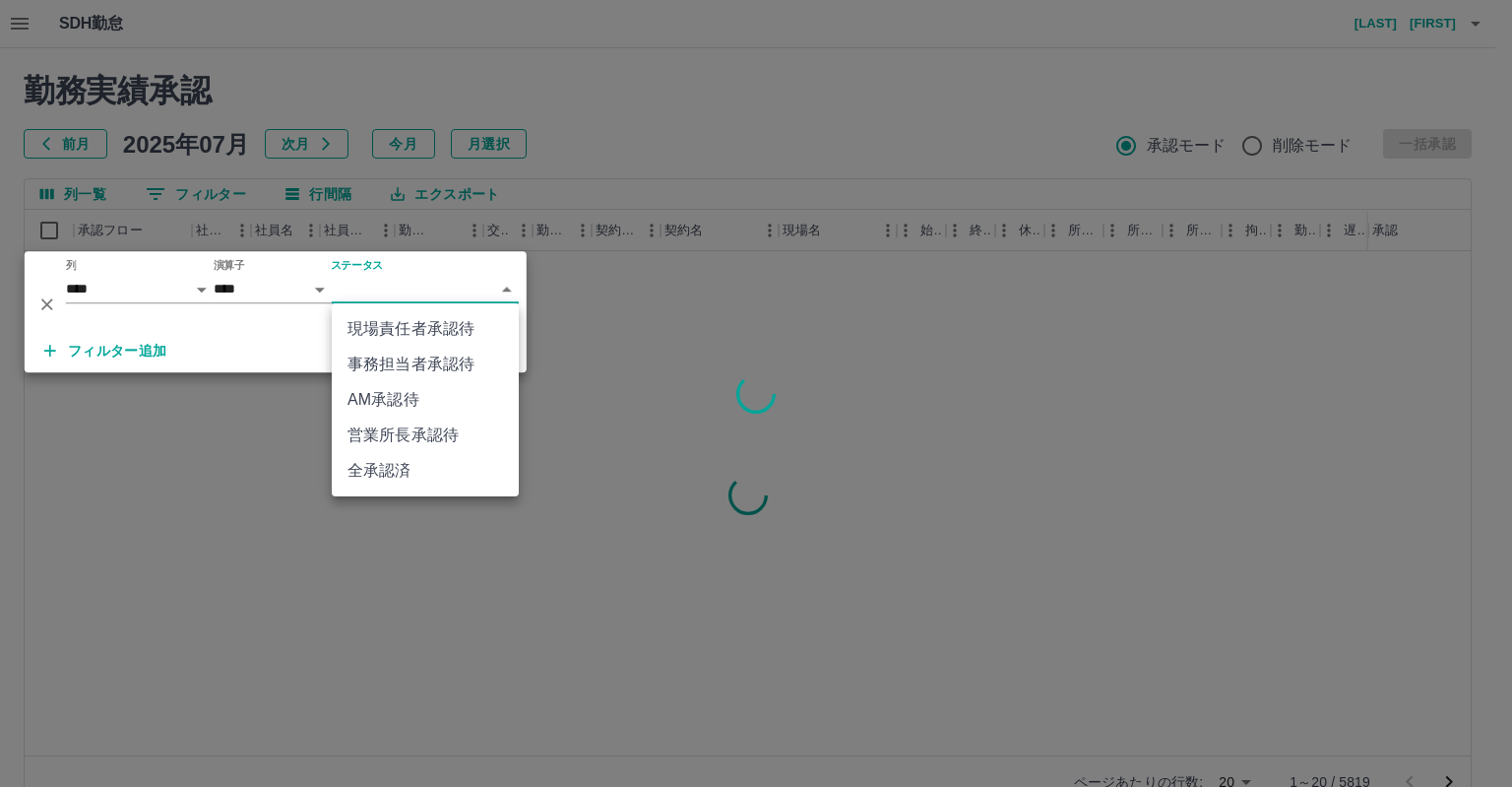 click on "SDH勤怠 三ッ股　千紗 勤務実績承認 前月 2025年07月 次月 今月 月選択 承認モード 削除モード 一括承認 列一覧 0 フィルター 行間隔 エクスポート 承認フロー 社員番号 社員名 社員区分 勤務日 交通費 勤務区分 契約コード 契約名 現場名 始業 終業 休憩 所定開始 所定終業 所定休憩 拘束 勤務 遅刻等 コメント ステータス 承認 ページあたりの行数: 20 ** 1～20 / 5819 SDH勤怠 *** ** 列 **** *** **** *** *** **** ***** *** *** ** ** ** **** **** **** ** ** *** **** ***** 演算子 **** ****** ステータス ​ ********* フィルター追加 すべて削除 現場責任者承認待 事務担当者承認待 AM承認待 営業所長承認待 全承認済" at bounding box center [756, 416] 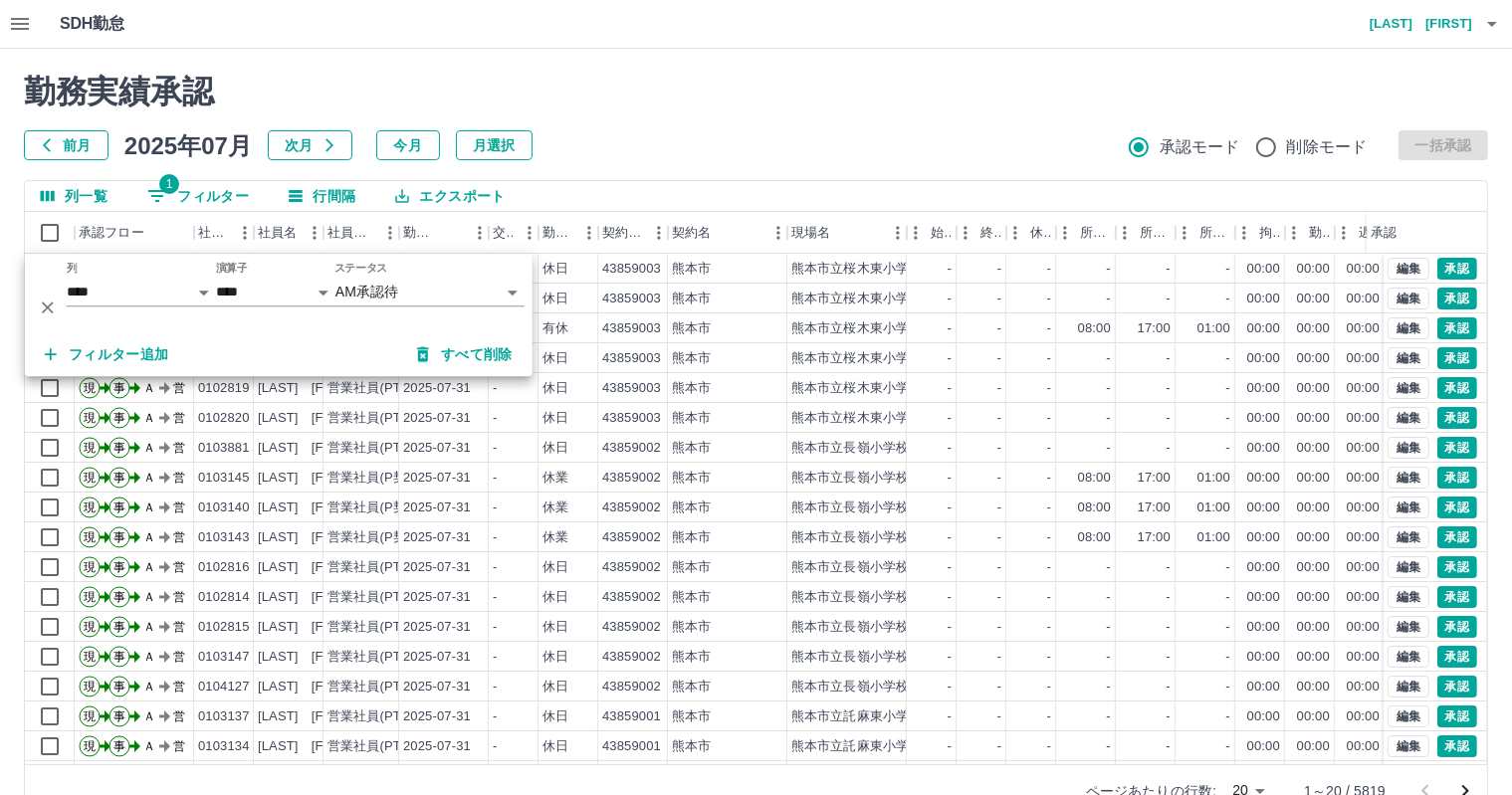 click on "SDH勤怠 [LAST]　[FIRST] 勤務実績承認 前月 2025年07月 次月 今月 月選択 承認モード 削除モード 一括承認 列一覧 1 フィルター 行間隔 エクスポート 承認フロー 社員番号 社員名 社員区分 勤務日 交通費 勤務区分 契約コード 契約名 現場名 始業 終業 休憩 所定開始 所定終業 所定休憩 拘束 勤務 遅刻等 コメント ステータス 承認 現 事 Ａ 営 0102818 [LAST]　[FIRST] 営業社員(PT契約) 2025-07-31  -  休日 43859003 [CITY] [STATE]立桜木東小学校 - - - - - - 00:00 00:00 00:00 AM承認待 現 事 Ａ 営 0102817 [LAST]　[FIRST] 営業社員(PT契約) 2025-07-31  -  休日 43859003 [CITY] [STATE]立桜木東小学校 - - - - - - 00:00 00:00 00:00 AM承認待 現 事 Ａ 営 0039982 [LAST]　[FIRST] 営業社員(P契約) 2025-07-31  -  有休 43859003 [CITY] [STATE]立桜木東小学校 - - - 08:00 17:00 01:00 00:00 00:00 00:00 給食なしの為 AM承認待 現 事 Ａ 営 0102822  -" at bounding box center (756, 420) 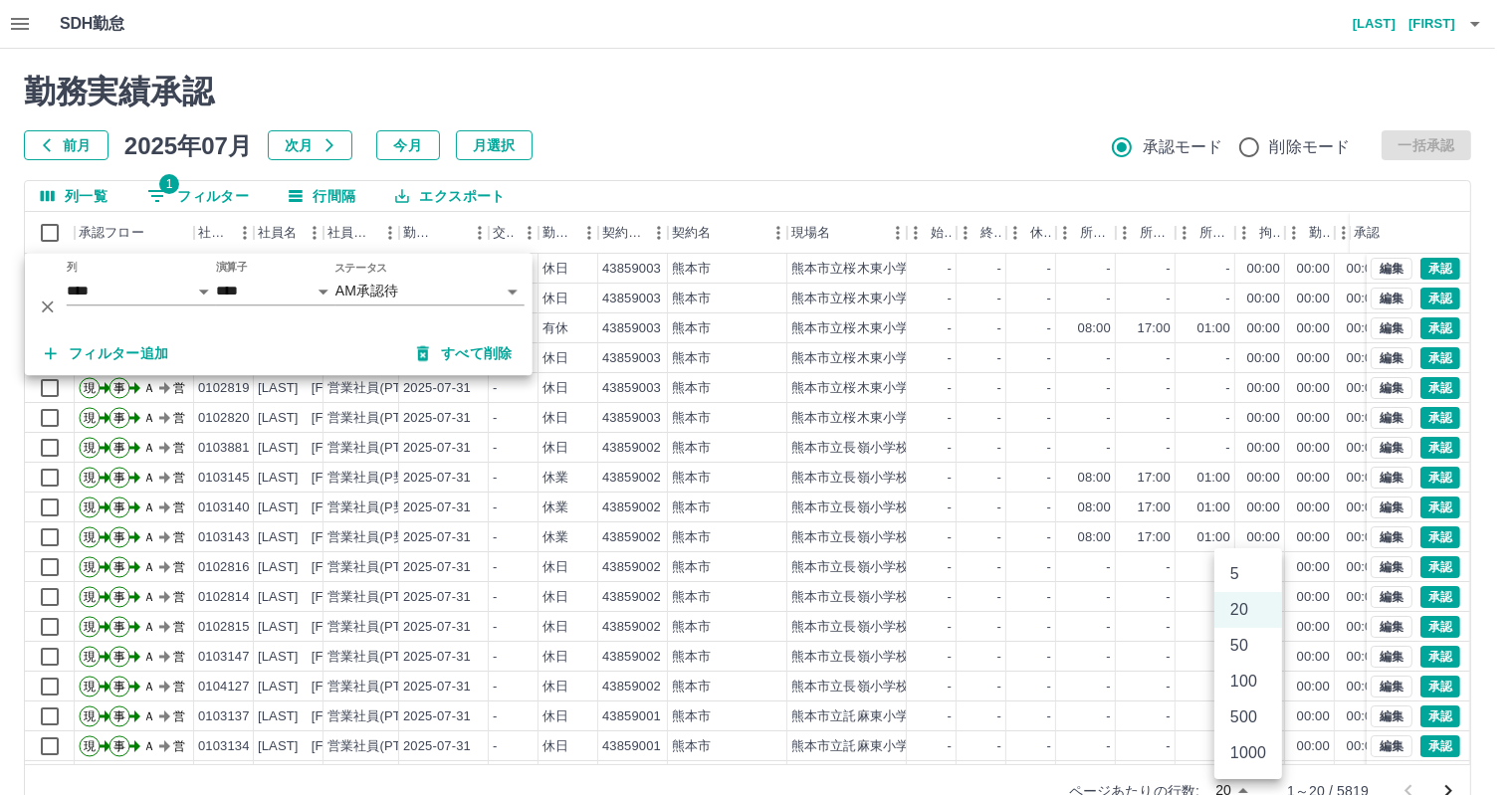 scroll, scrollTop: 9, scrollLeft: 0, axis: vertical 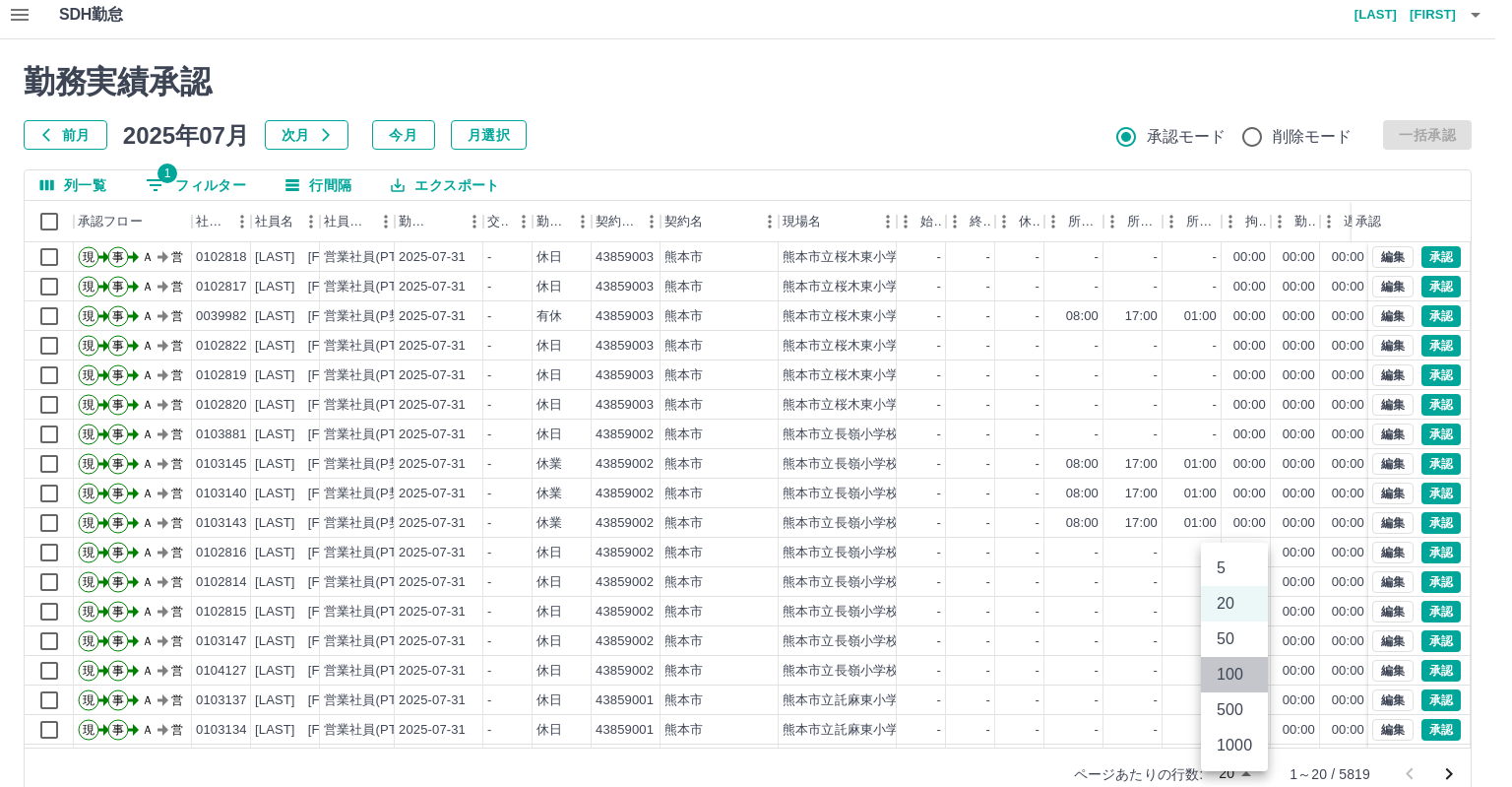click on "100" at bounding box center [1234, 675] 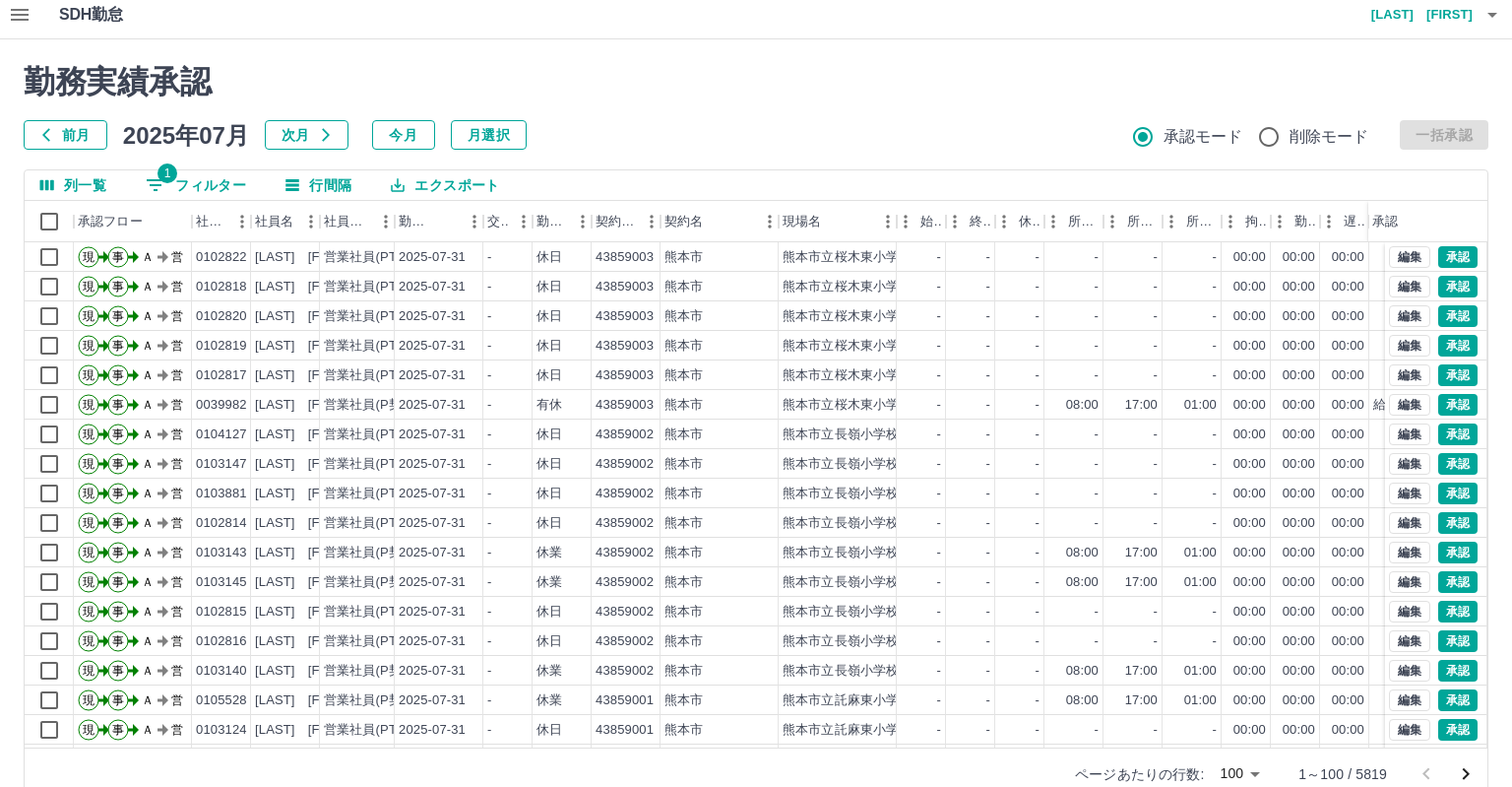 click on "SDH勤怠 [LAST]　[FIRST] 勤務実績承認 前月 2025年07月 次月 今月 月選択 承認モード 削除モード 一括承認 列一覧 0 フィルター 行間隔 エクスポート 承認フロー 社員番号 社員名 社員区分 勤務日 交通費 勤務区分 契約コード 契約名 現場名 始業 終業 休憩 所定開始 所定終業 所定休憩 拘束 勤務 遅刻等 コメント ステータス 承認 ページあたりの行数: 20 ** 1～20 / 5819 SDH勤怠 *** ** 列 **** *** **** *** *** **** ***** *** *** ** ** ** **** **** **** ** ** *** **** ***** 演算子 **** ****** ステータス ​ ********* フィルター追加 すべて削除 現場責任者承認待 事務担当者承認待 AM承認待 営業所長承認待 全承認済" at bounding box center (756, 407) 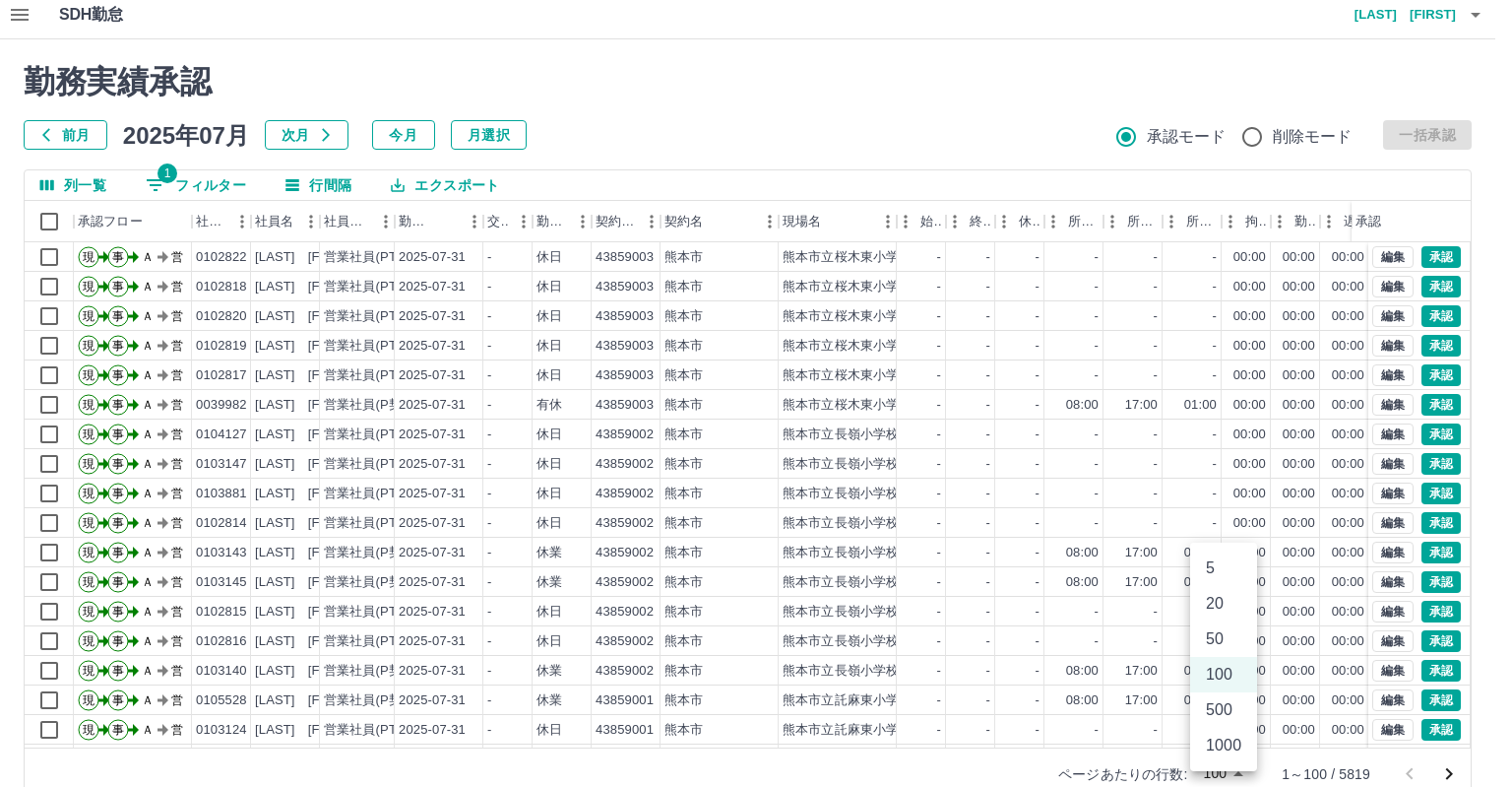 click on "500" at bounding box center (1224, 710) 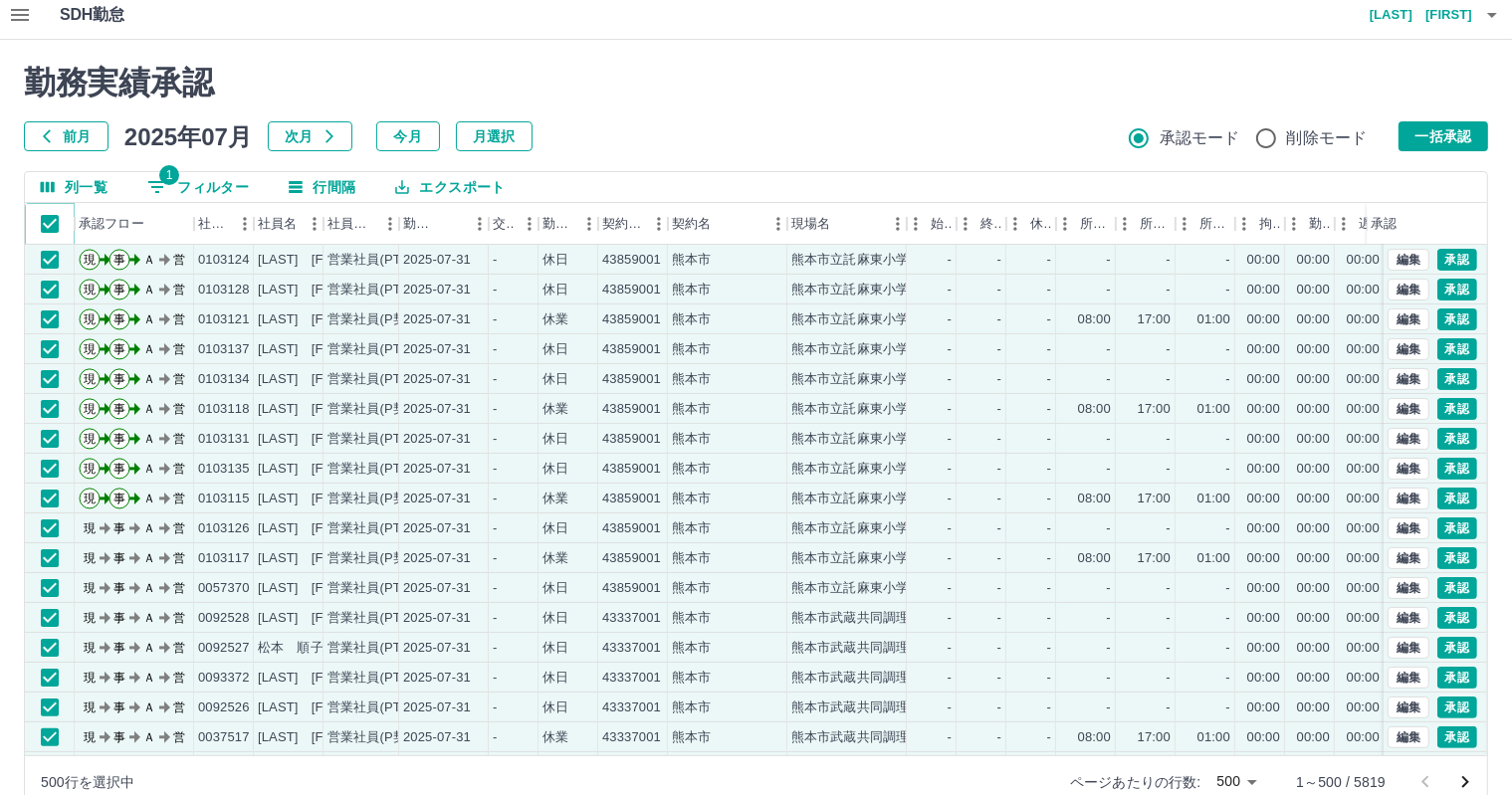 scroll, scrollTop: 497, scrollLeft: 0, axis: vertical 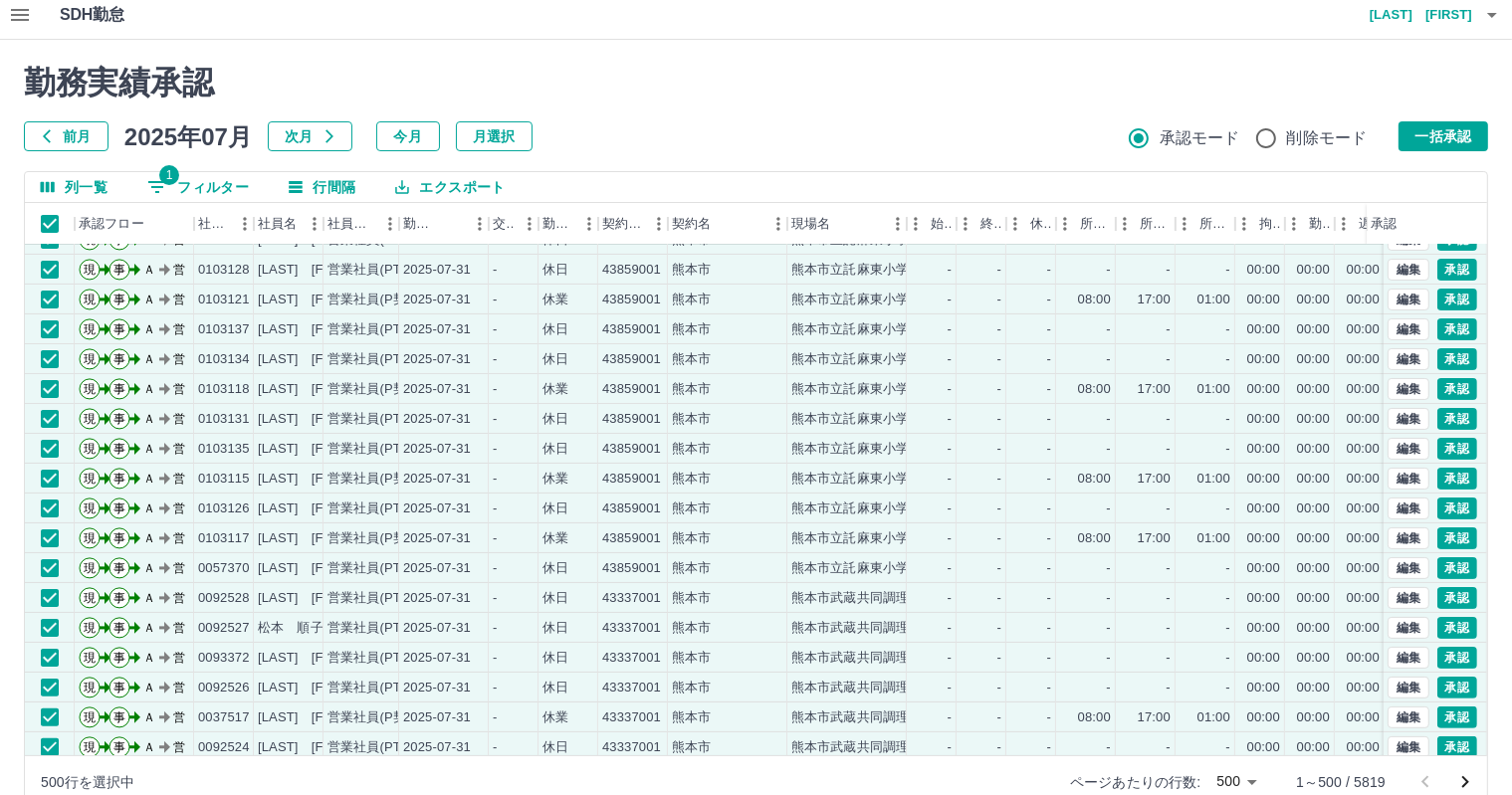 click on "SDH勤怠 [LAST]　[FIRST] 勤務実績承認 前月 2025年07月 次月 今月 月選択 承認モード 削除モード 一括承認 列一覧 1 フィルター 行間隔 エクスポート 承認フロー 社員番号 社員名 社員区分 勤務日 交通費 勤務区分 契約コード 契約名 現場名 始業 終業 休憩 所定開始 所定終業 所定休憩 拘束 勤務 遅刻等 コメント ステータス 承認 現 事 Ａ 営 0103140 [LAST]　[FIRST] 営業社員(P契約) 2025-07-31  -  休業 43859002 [CITY] [STATE]立長嶺小学校 - - - 08:00 17:00 01:00 00:00 00:00 00:00 AM承認待 現 事 Ａ 営 0105528 [LAST]　[FIRST] 営業社員(P契約) 2025-07-31  -  休業 43859001 [CITY] [STATE]立託麻東小学校 - - - 08:00 17:00 01:00 00:00 00:00 00:00 AM承認待 現 事 Ａ 営 0103124 [LAST]　[FIRST] 営業社員(PT契約) 2025-07-31  -  休日 43859001 [CITY] [STATE]立託oma東小学校 - - - - - - 00:00 00:00 00:00 AM承認待 現 事 Ａ 営 0103128 2025-07-31 -" at bounding box center [756, 411] 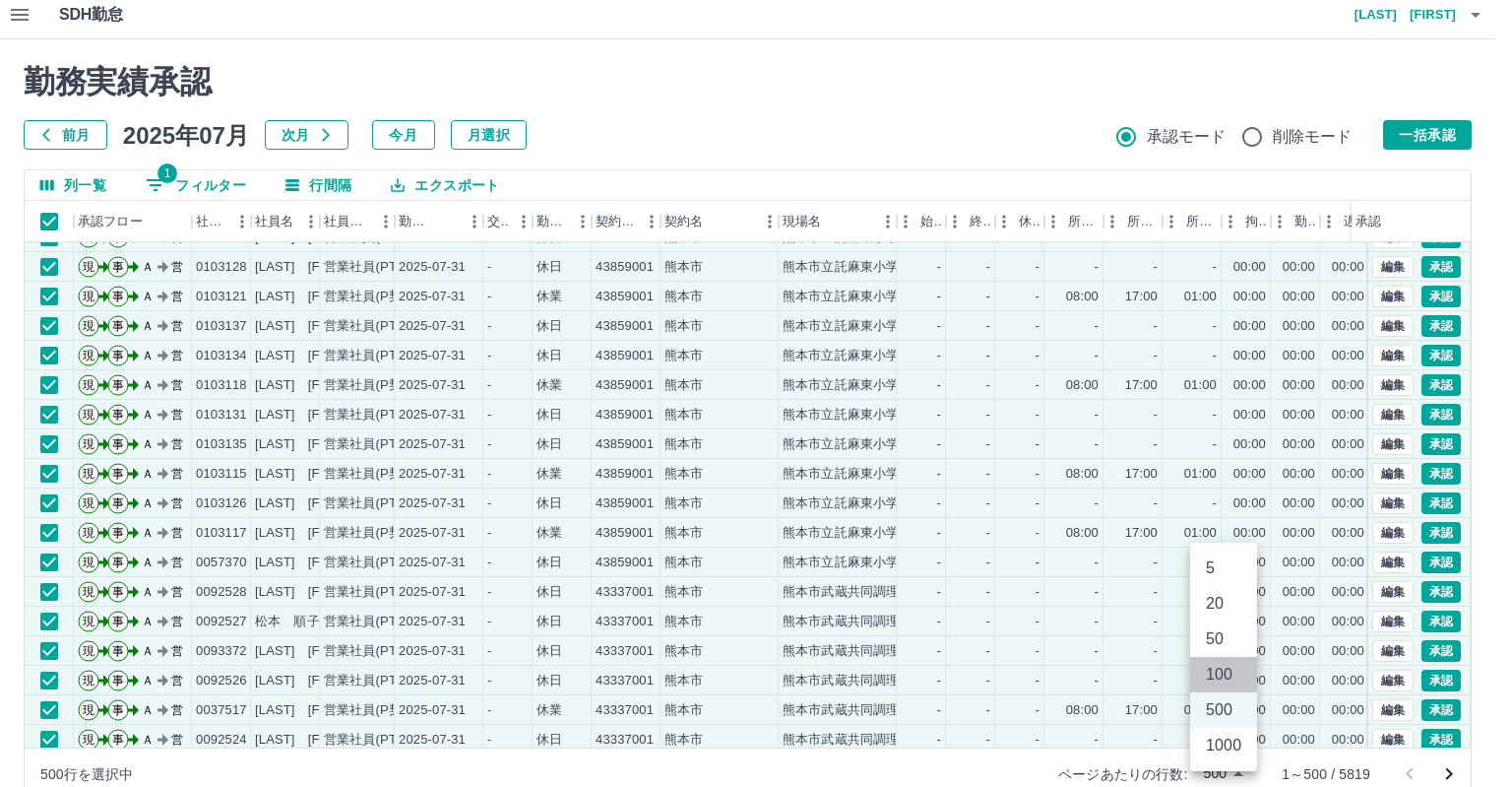 click on "100" at bounding box center [1224, 675] 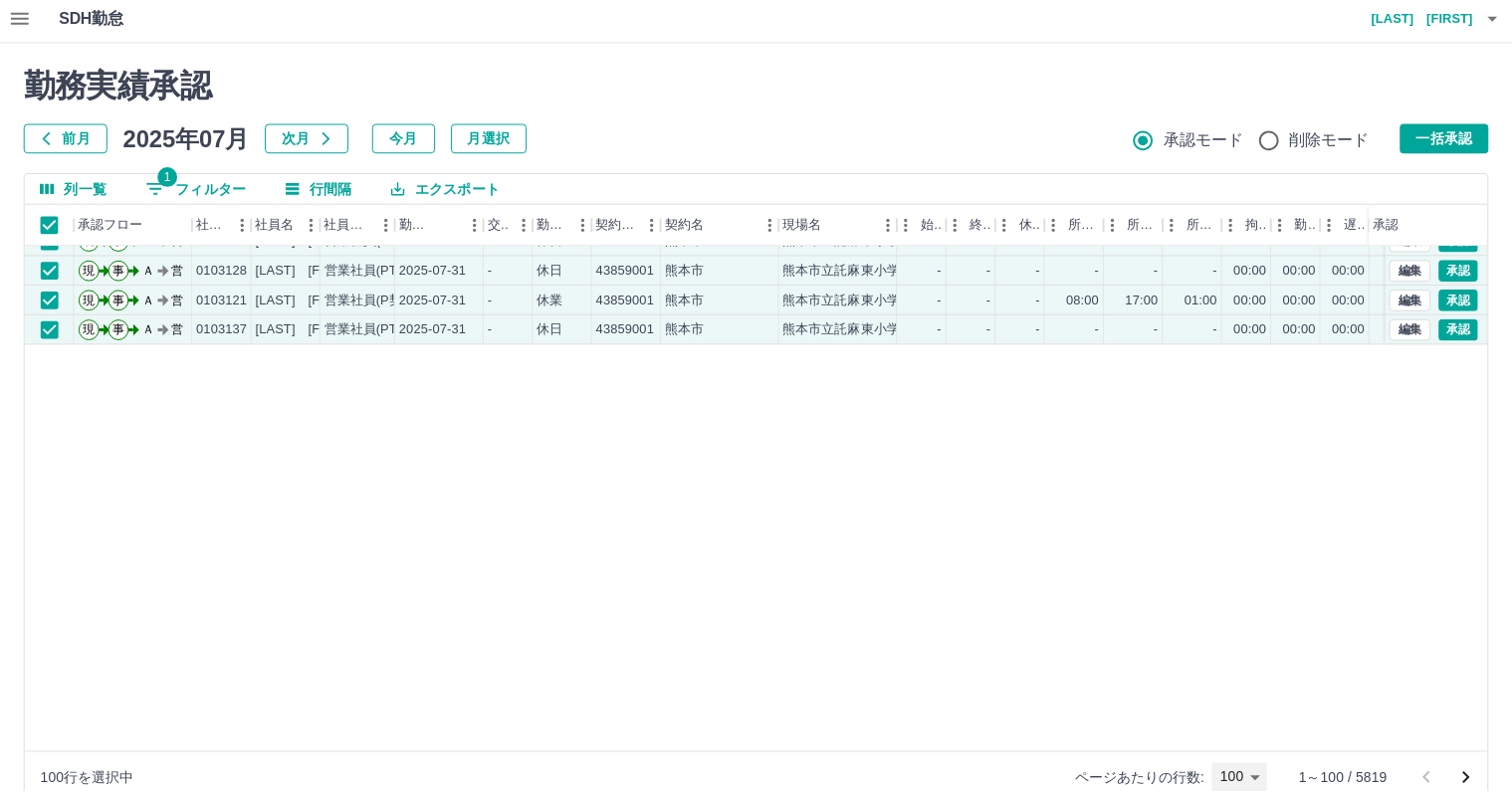 scroll, scrollTop: 0, scrollLeft: 0, axis: both 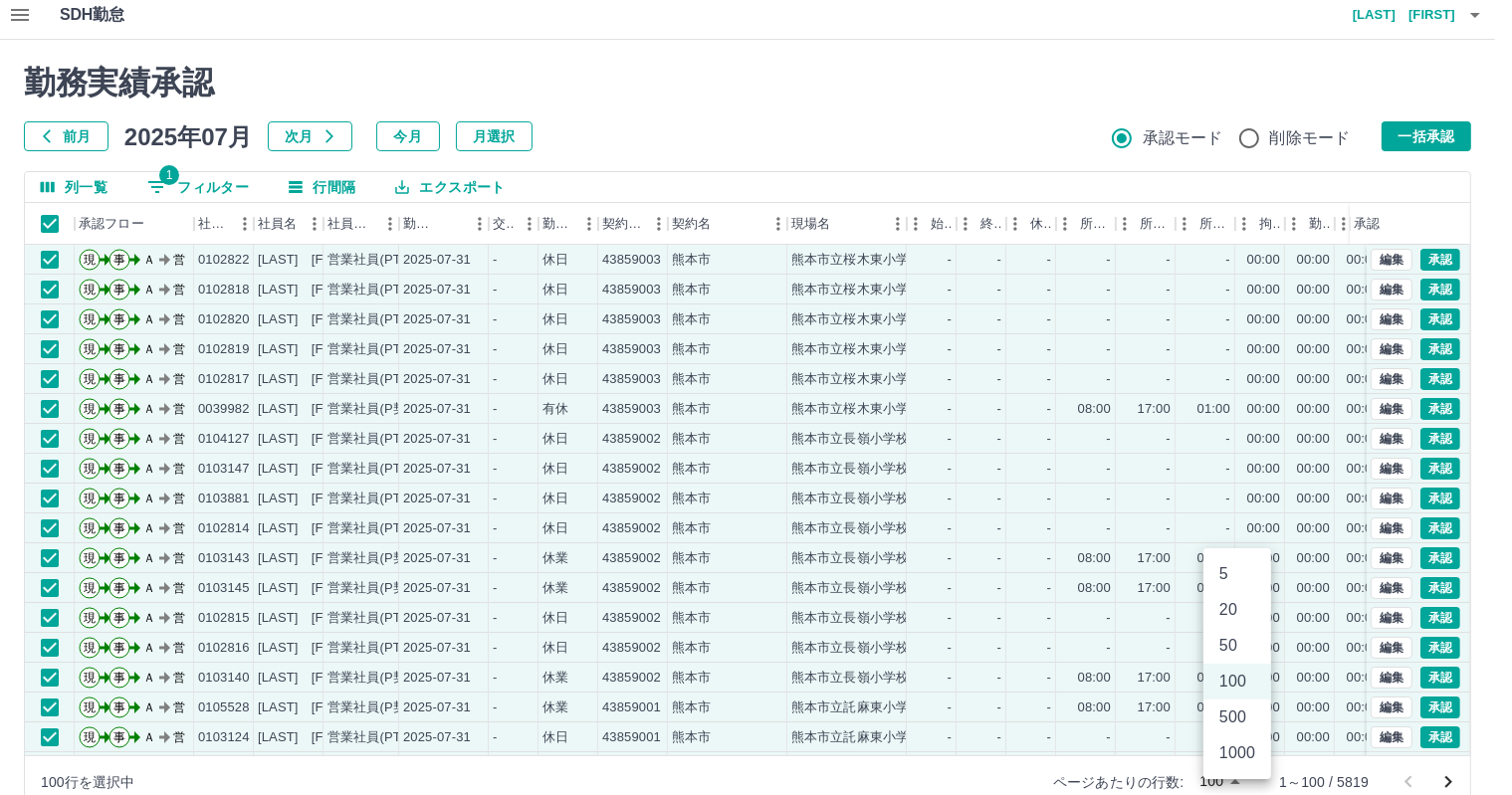 click on "SDH勤怠 [LAST]　[FIRST] 勤務実績承認 前月 2025年07月 次月 今月 月選択 承認モード 削除モード 一括承認 列一覧 0 フィルター 行間隔 エクスポート 承認フロー 社員番号 社員名 社員区分 勤務日 交通費 勤務区分 契約コード 契約名 現場名 始業 終業 休憩 所定開始 所定終業 所定休憩 拘束 勤務 遅刻等 コメント ステータス 承認 ページあたりの行数: 20 ** 1～20 / 5819 SDH勤怠 *** ** 列 **** *** **** *** *** **** ***** *** *** ** ** ** **** **** **** ** ** *** **** ***** 演算子 **** ****** ステータス ​ ********* フィルター追加 すべて削除 現場責任者承認待 事務担当者承認待 AM承認待 営業所長承認待 全承認済" at bounding box center [756, 411] 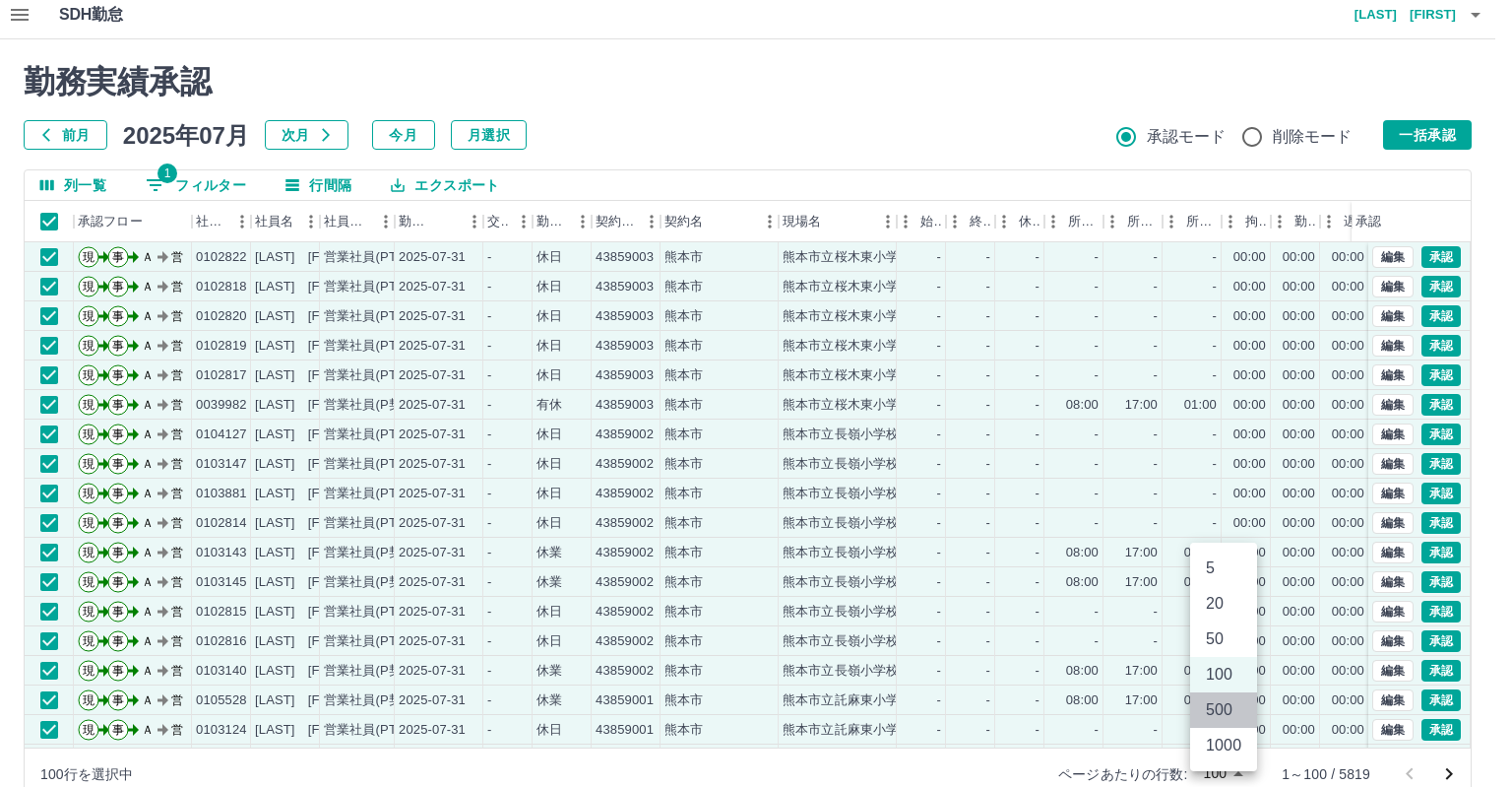 click on "500" at bounding box center [1224, 710] 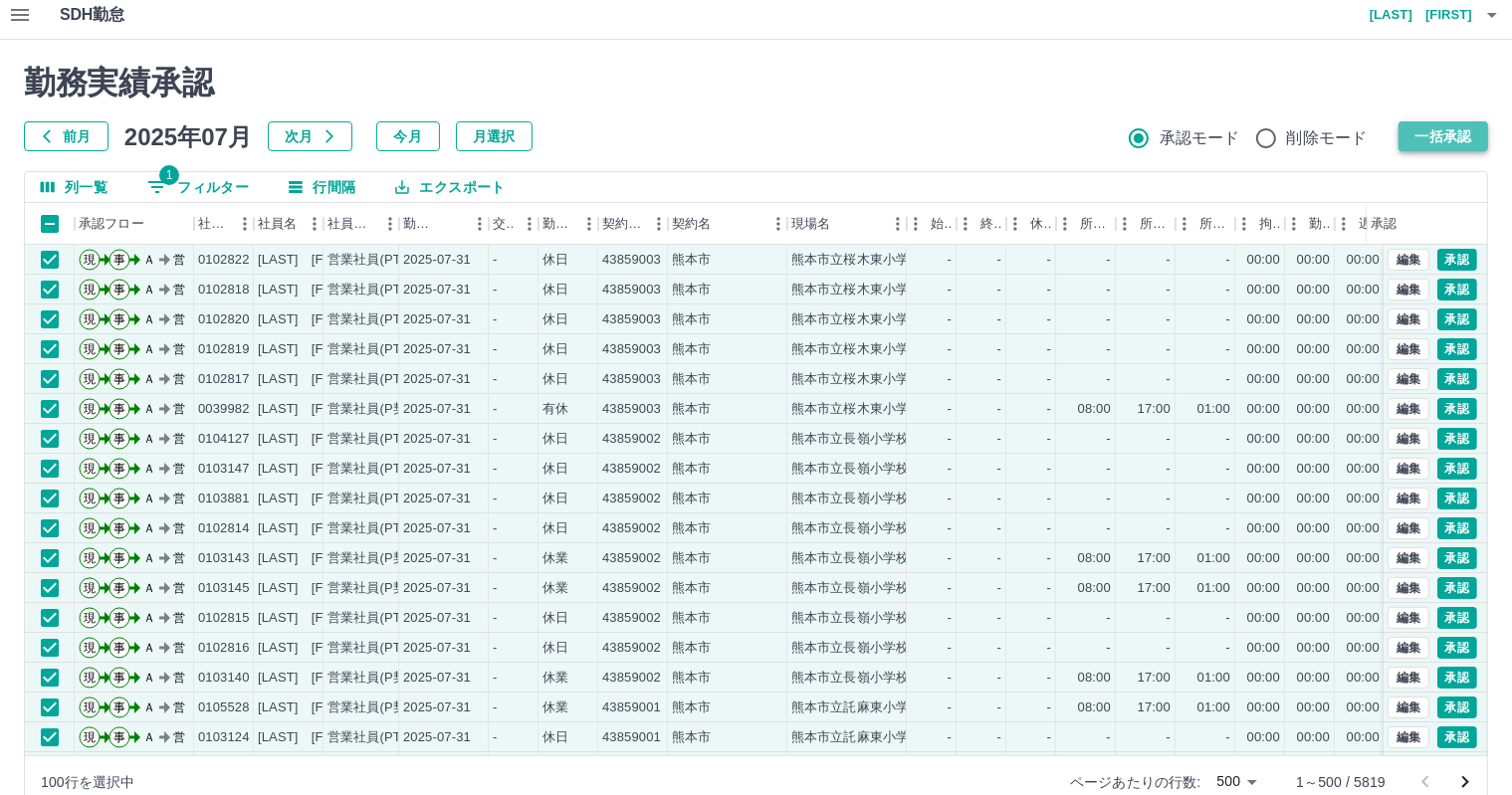 click on "一括承認" at bounding box center [1443, 136] 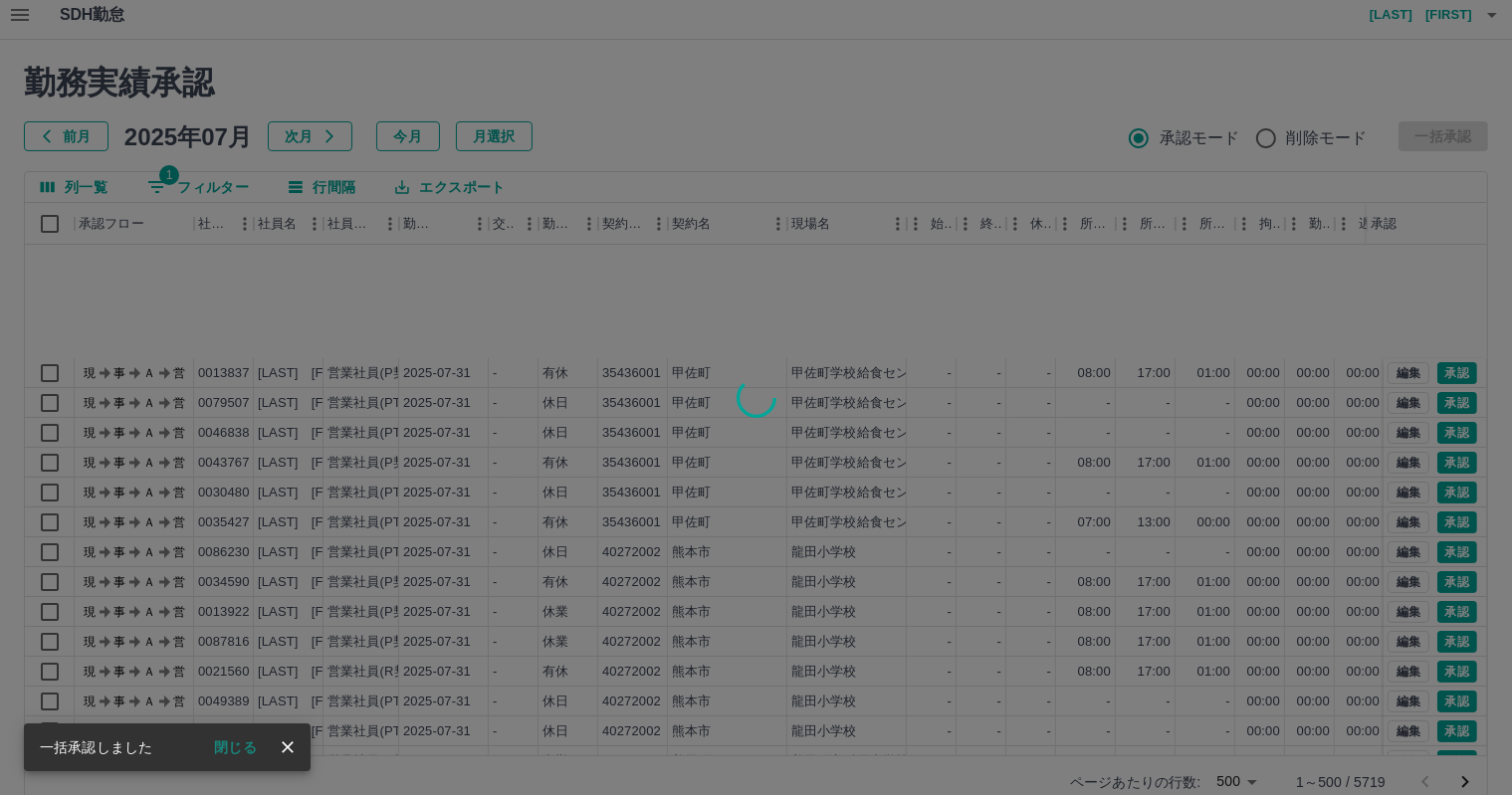 scroll, scrollTop: 398, scrollLeft: 0, axis: vertical 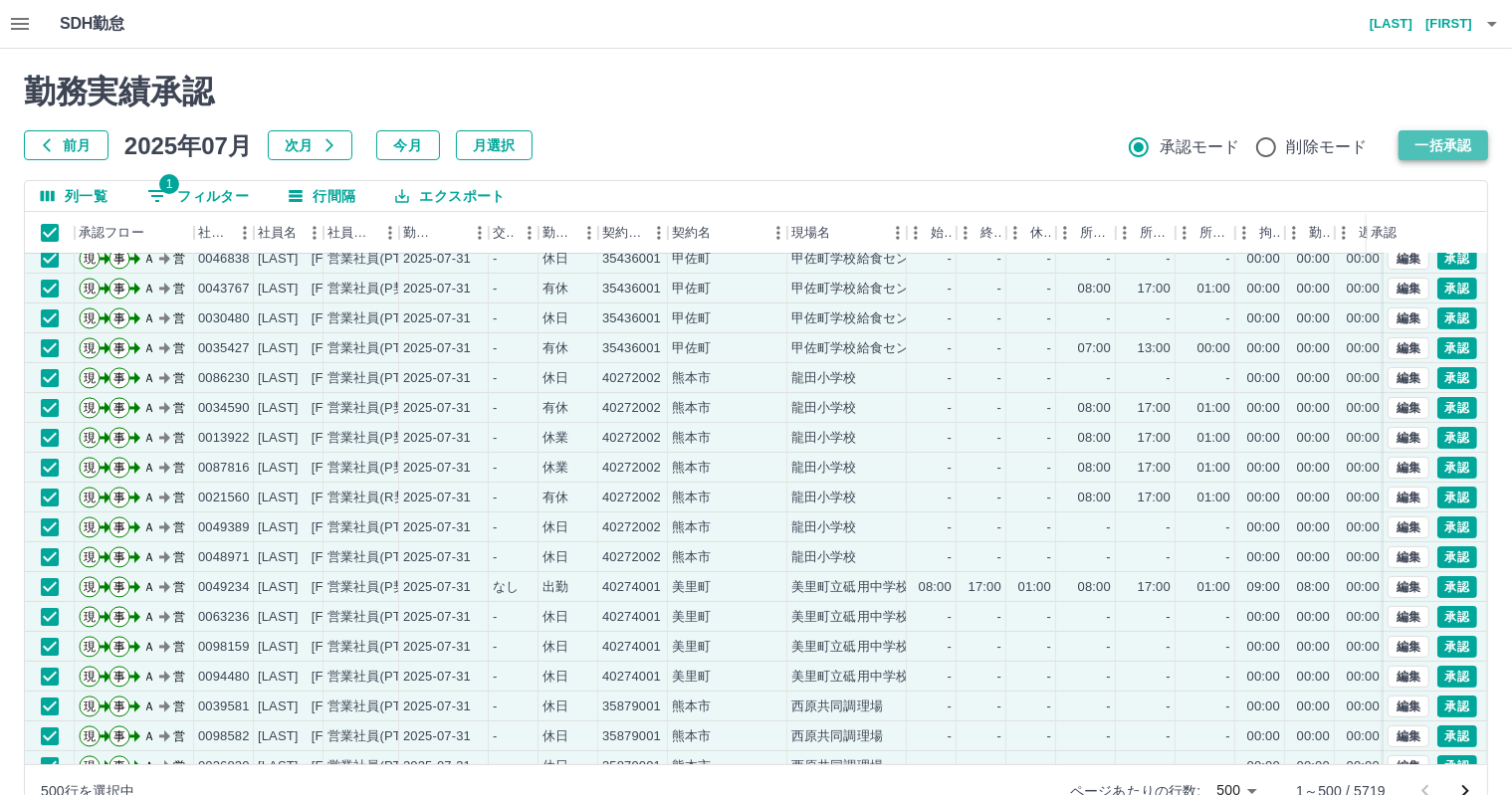 click on "一括承認" at bounding box center (1443, 145) 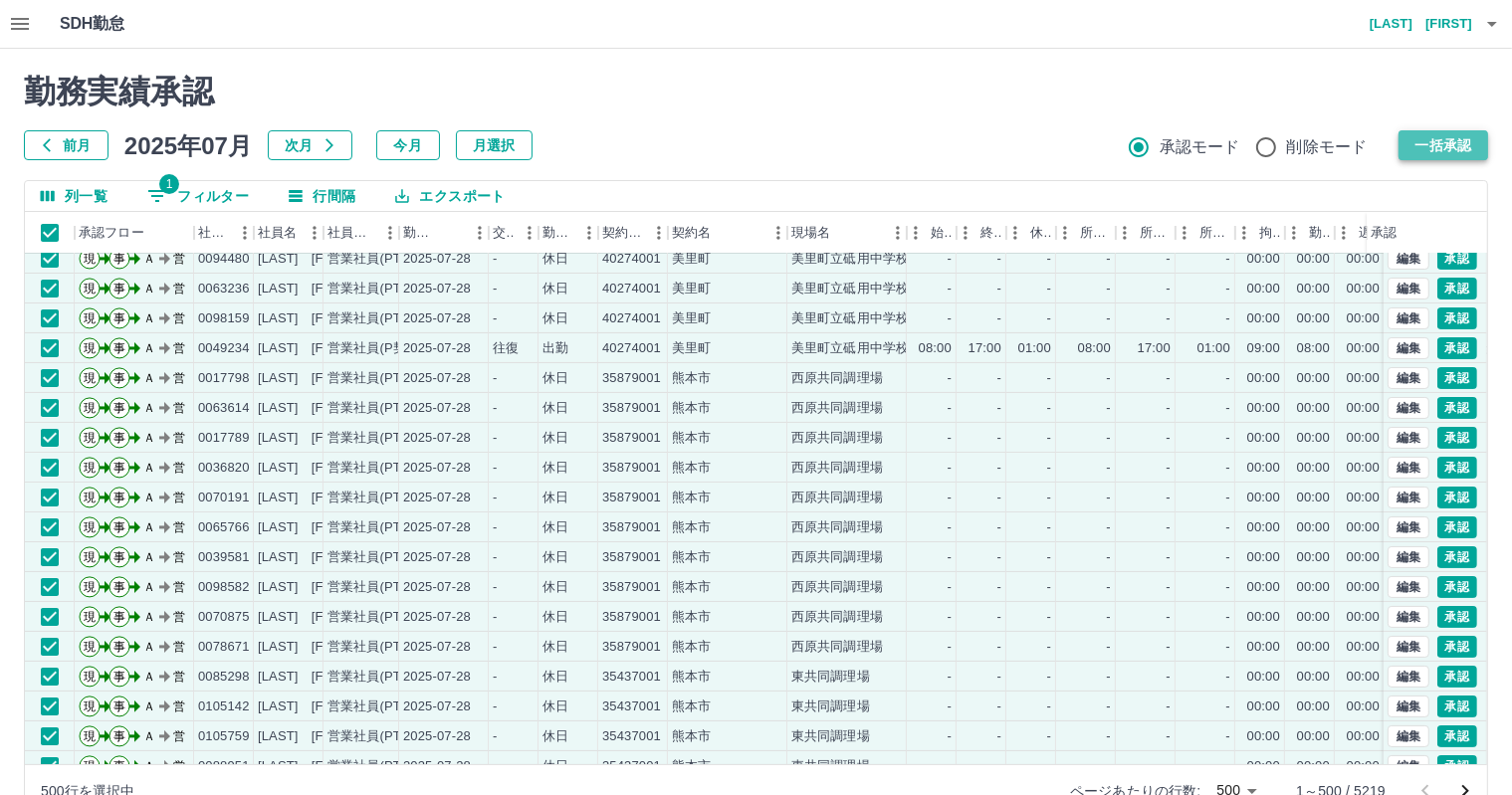 click on "一括承認" at bounding box center (1443, 145) 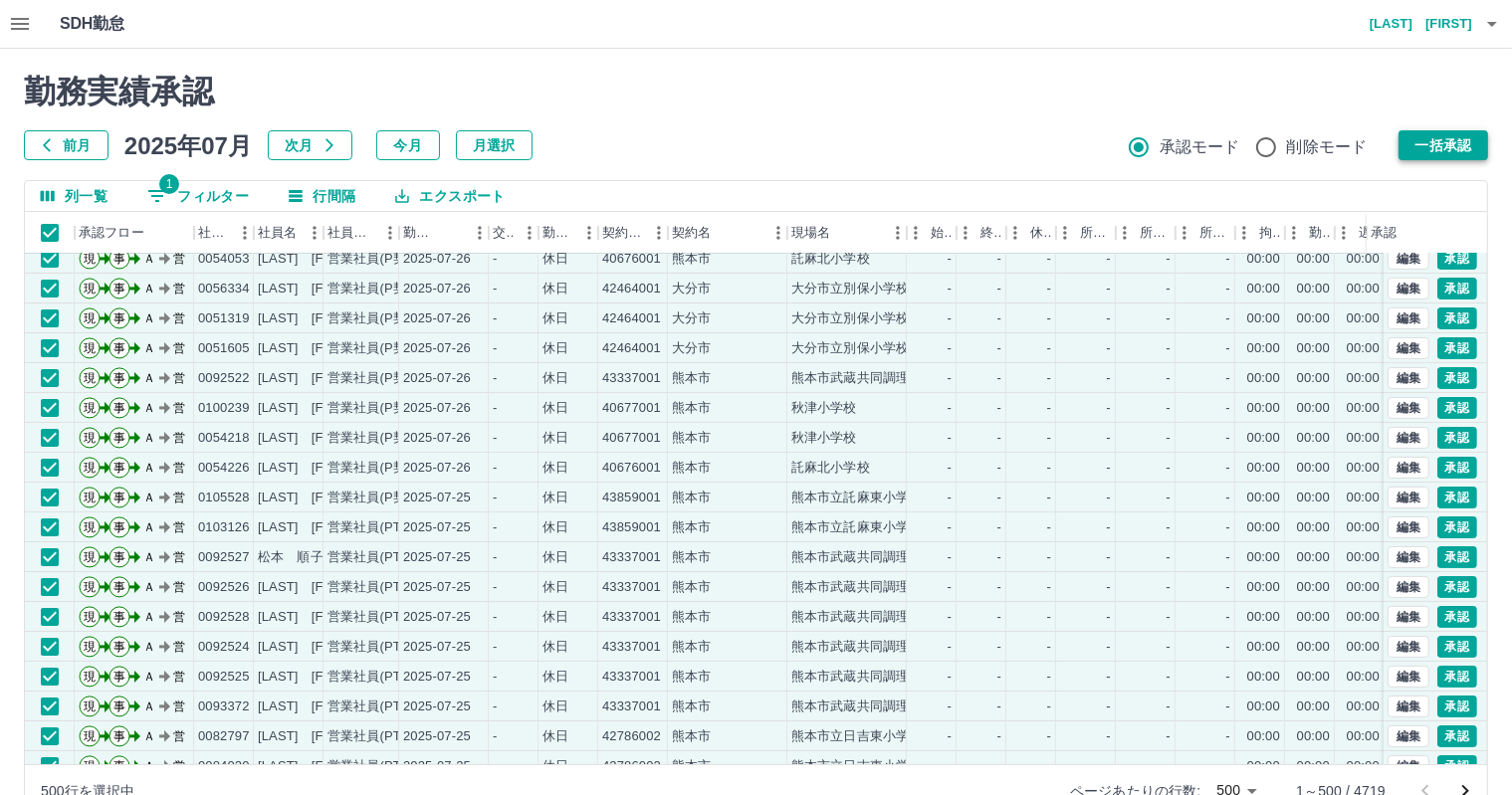 click on "一括承認" at bounding box center [1443, 145] 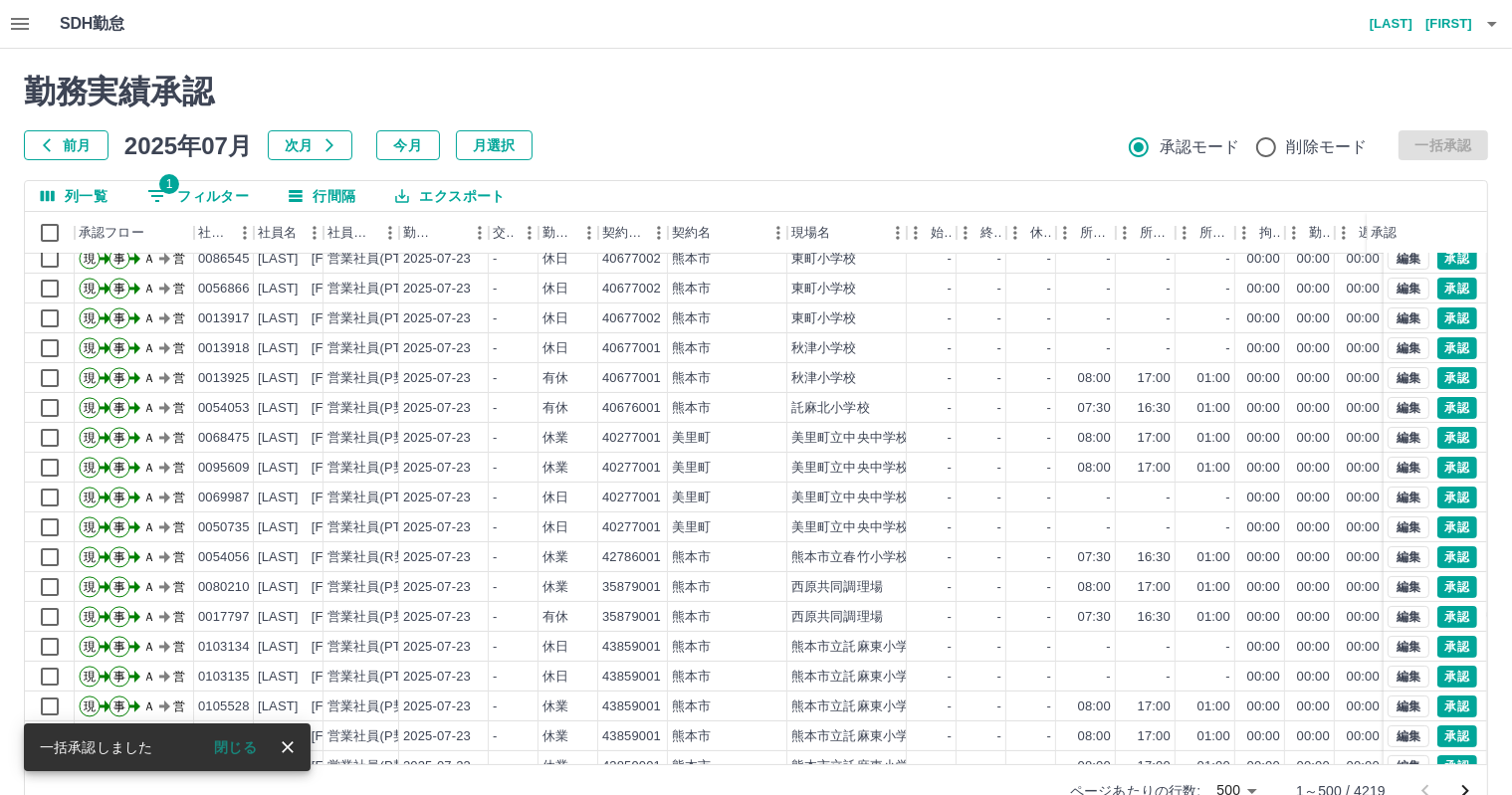 click at bounding box center [756, 397] 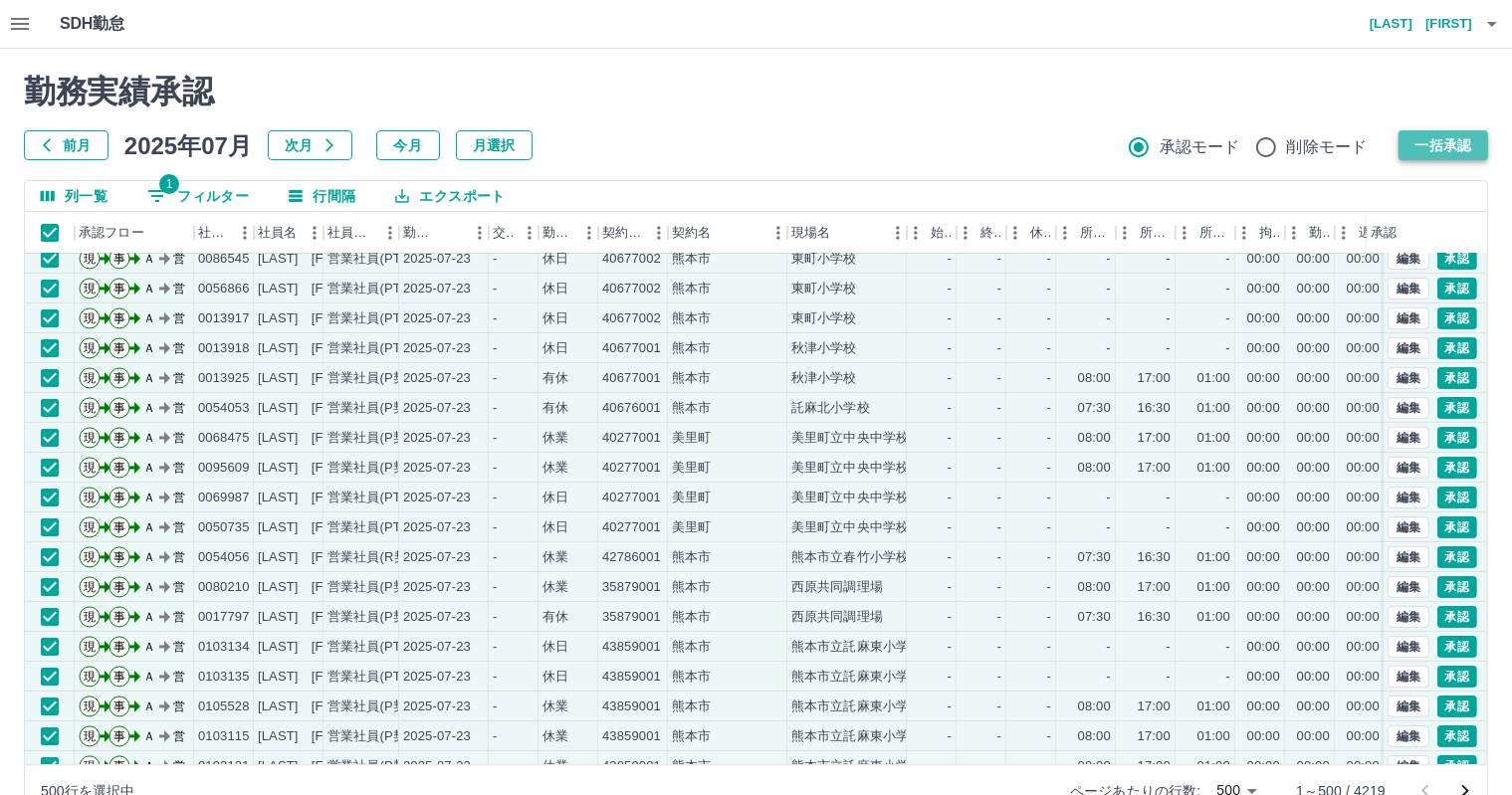 click on "一括承認" at bounding box center [1443, 145] 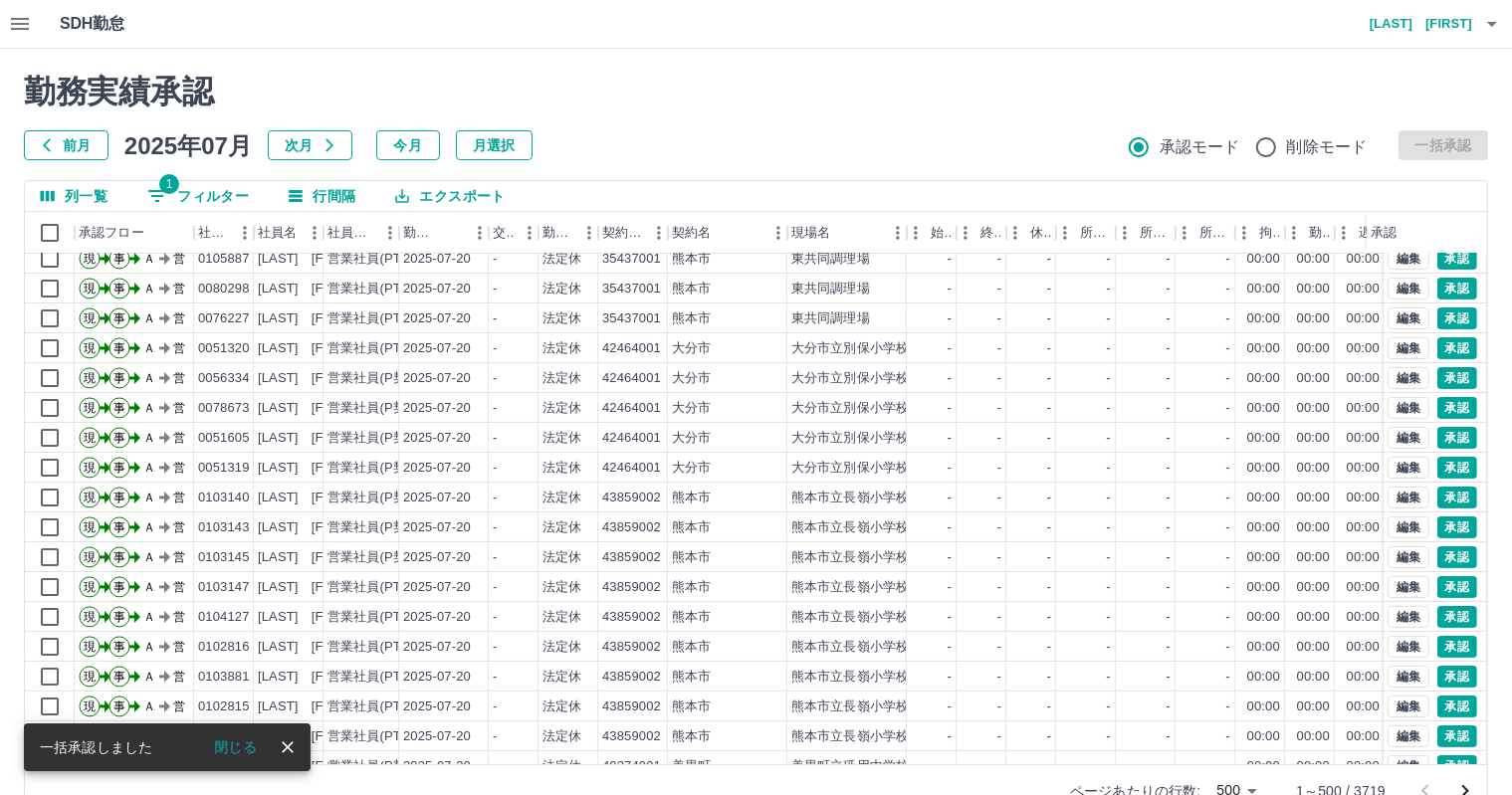 click at bounding box center (756, 397) 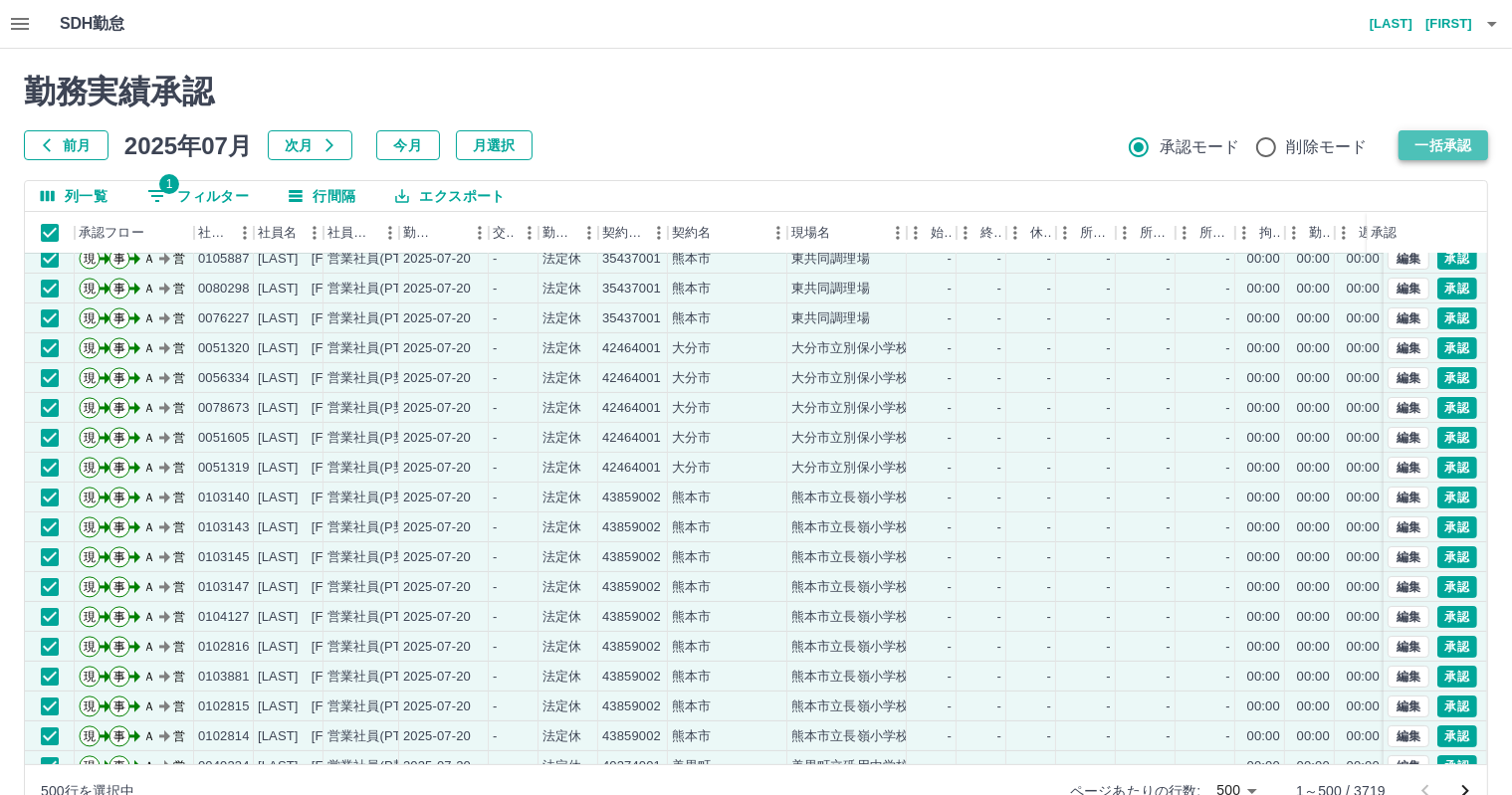 click on "一括承認" at bounding box center (1443, 145) 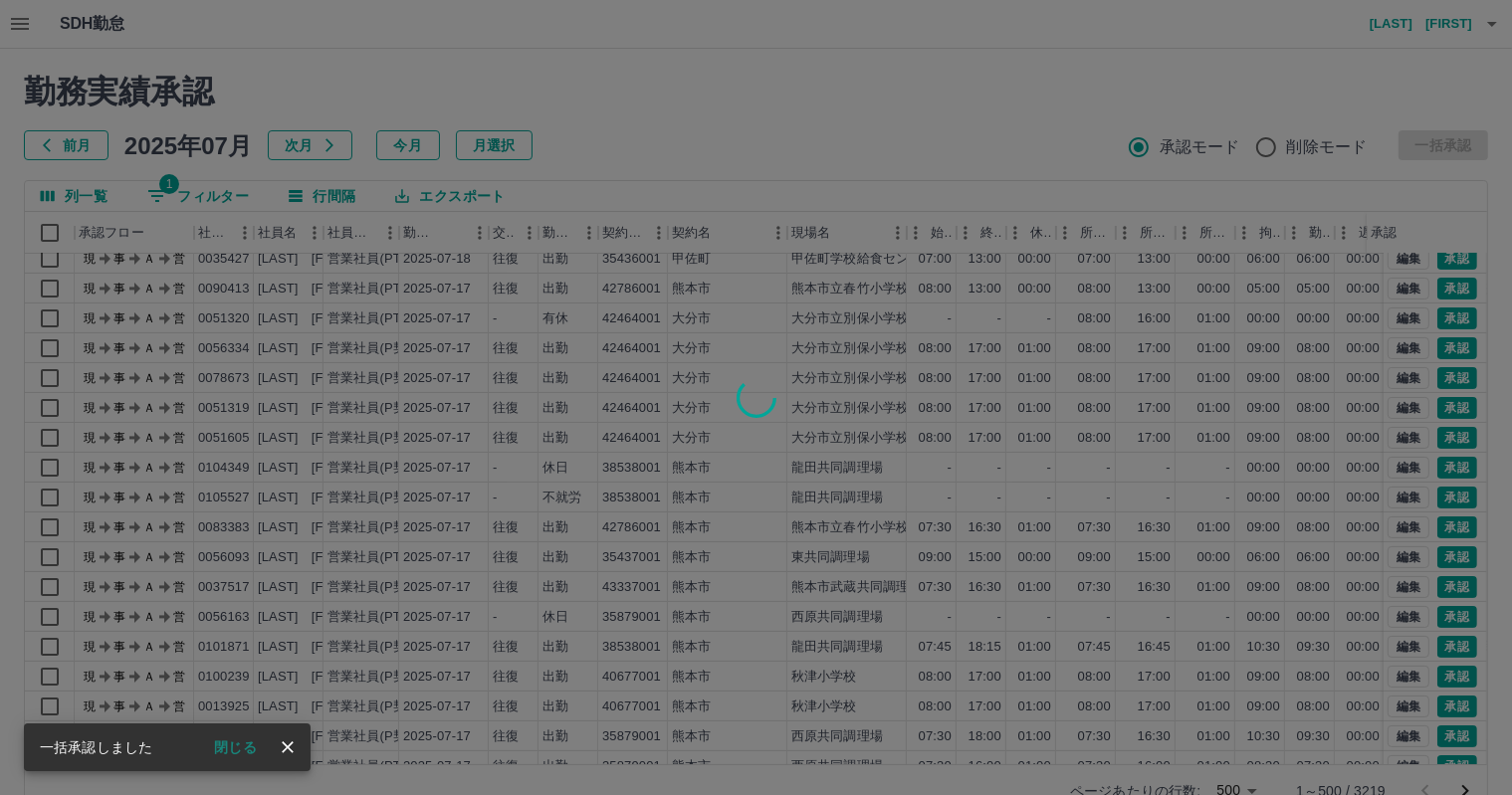 click on "閉じる" at bounding box center [235, 747] 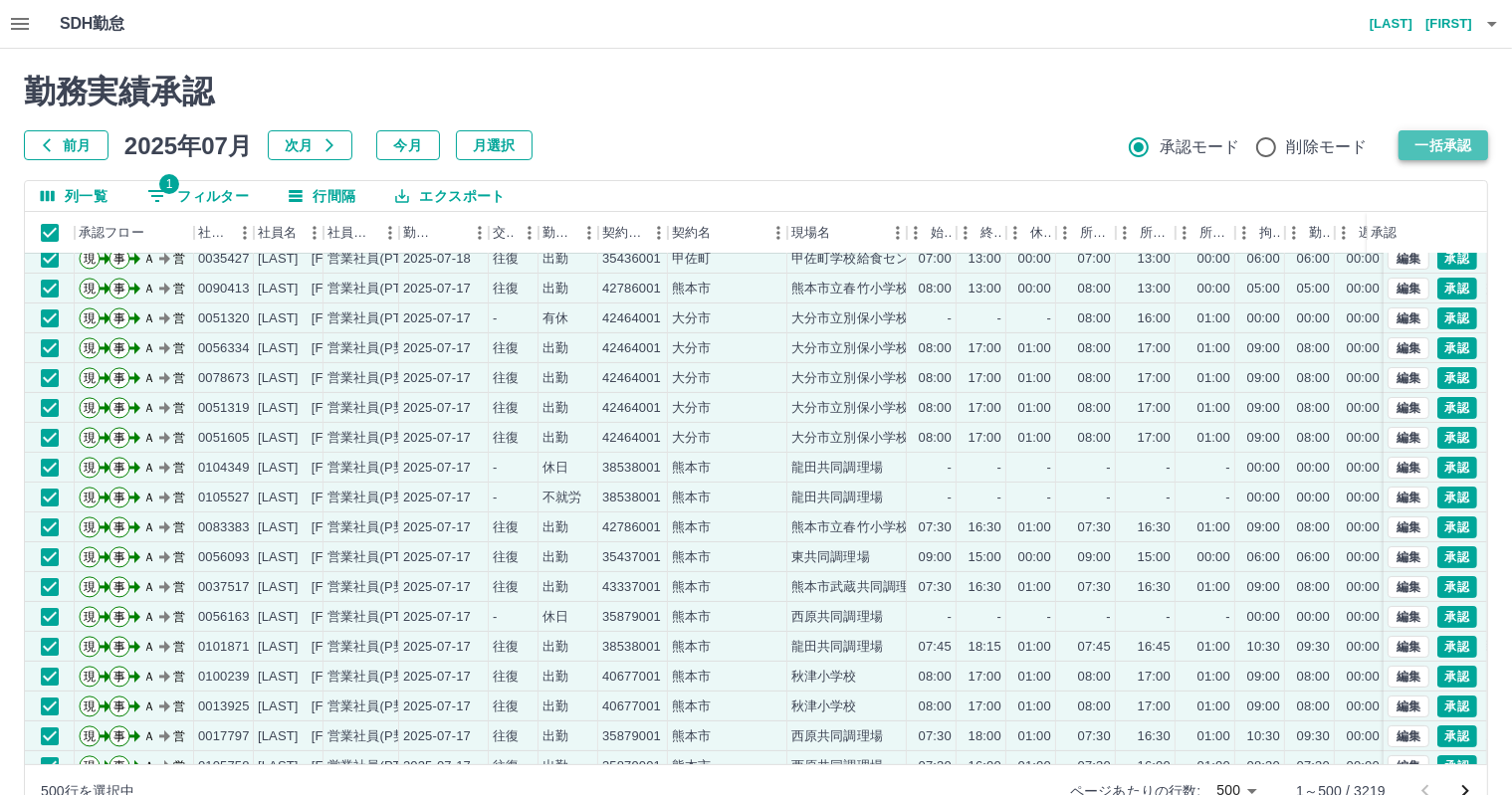 click on "一括承認" at bounding box center [1443, 145] 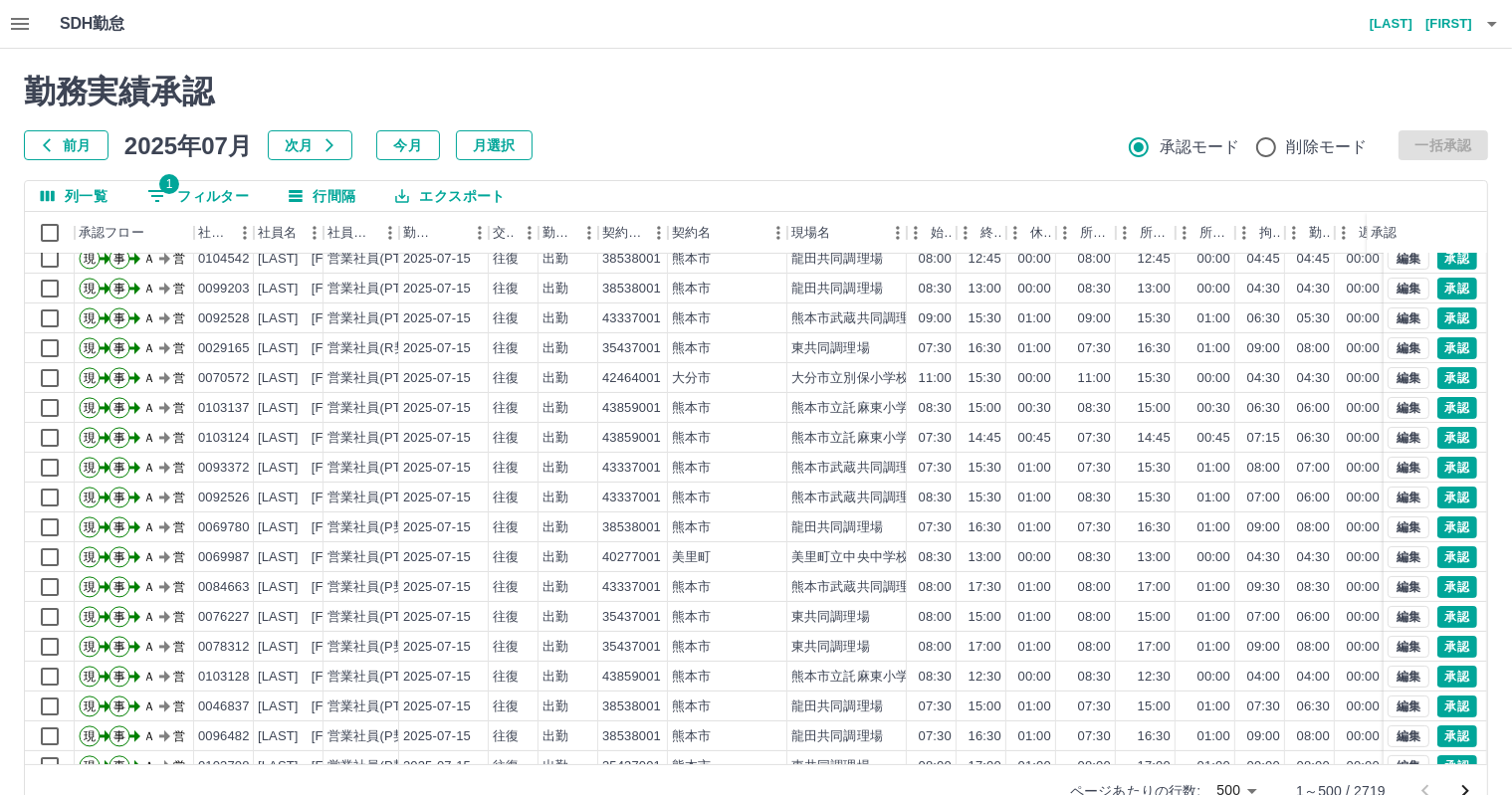 click on "SDH勤怠 三ッ股　千紗 勤務実績承認 前月 2025年07月 次月 今月 月選択 承認モード 削除モード 一括承認 列一覧 1 フィルター 行間隔 エクスポート 承認フロー 社員番号 社員名 社員区分 勤務日 交通費 勤務区分 契約コード 契約名 現場名 始業 終業 休憩 所定開始 所定終業 所定休憩 拘束 勤務 遅刻等 コメント ステータス 承認 現 事 Ａ 営 0071742 栗屋　織江 営業社員(P契約) 2025-07-15 往復 出勤 35437001 [CITY] 東共同調理場 08:00 17:00 01:00 08:00 17:00 01:00 09:00 08:00 00:00 AM承認待 現 事 Ａ 営 0070875 瀧川　朋子 営業社員(PT契約) 2025-07-15 往復 出勤 35879001 [CITY] 西原共同調理場 07:30 13:00 00:00 07:30 13:00 00:00 05:30 05:30 00:00 早出のため AM承認待 現 事 Ａ 営 0104542 小泉　如 営業社員(PT契約) 2025-07-15 往復 出勤 38538001 [CITY] 龍田共同調理場 08:00 12:45 00:00 08:00 12:45 00:00 04:45 04:45 00:00 現 事" at bounding box center (756, 420) 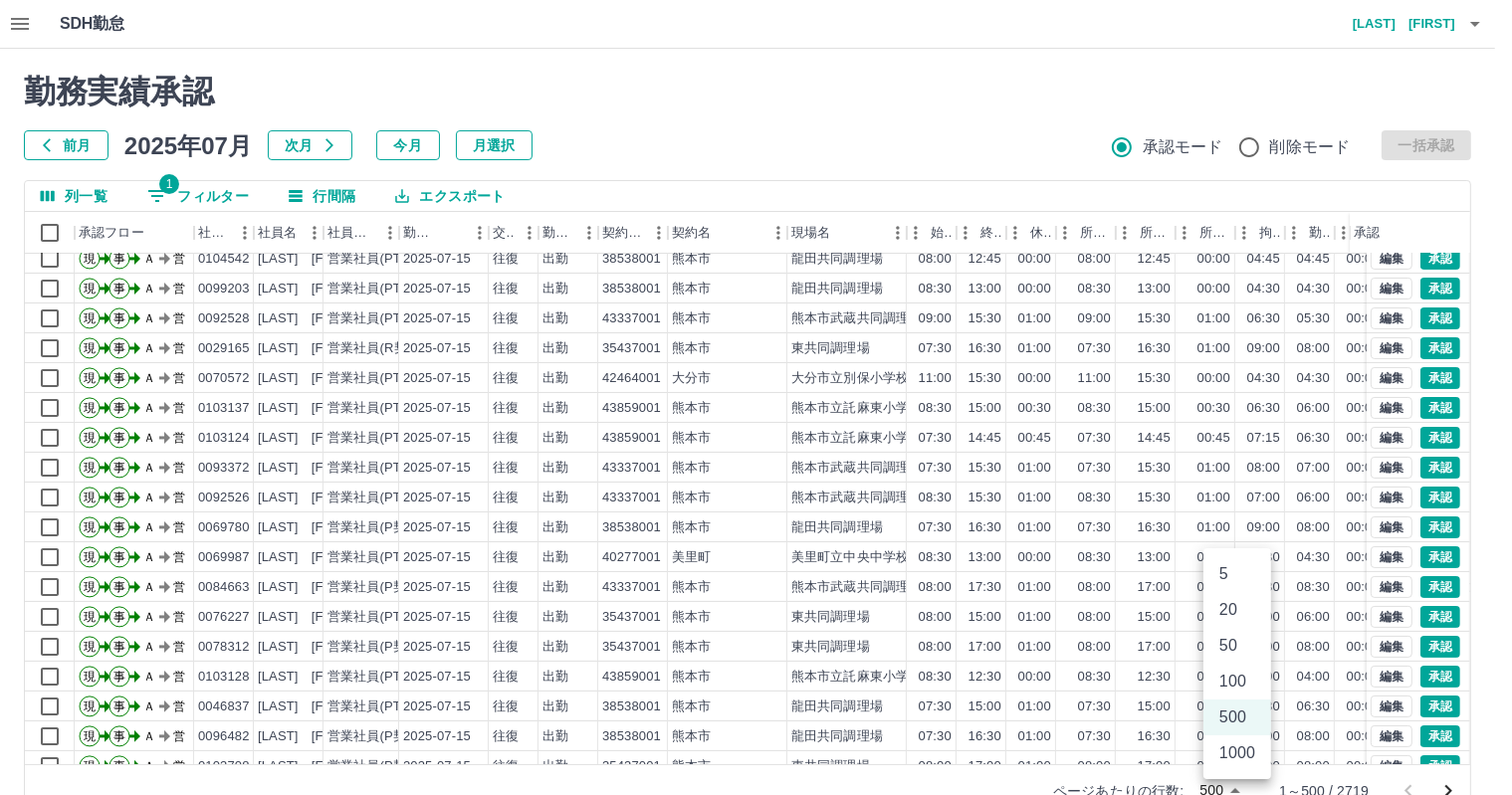 scroll, scrollTop: 9, scrollLeft: 0, axis: vertical 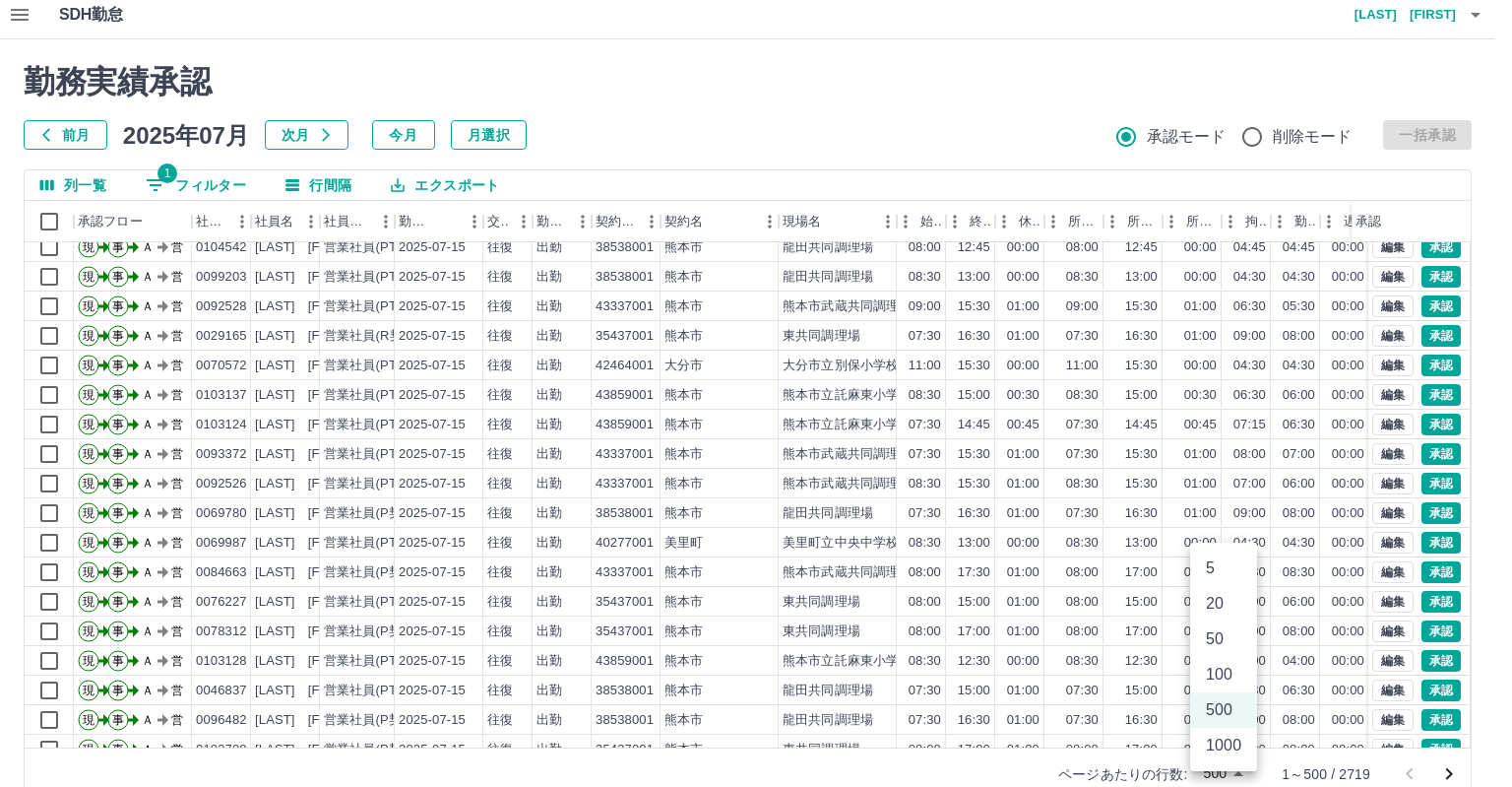 click on "1000" at bounding box center [1224, 746] 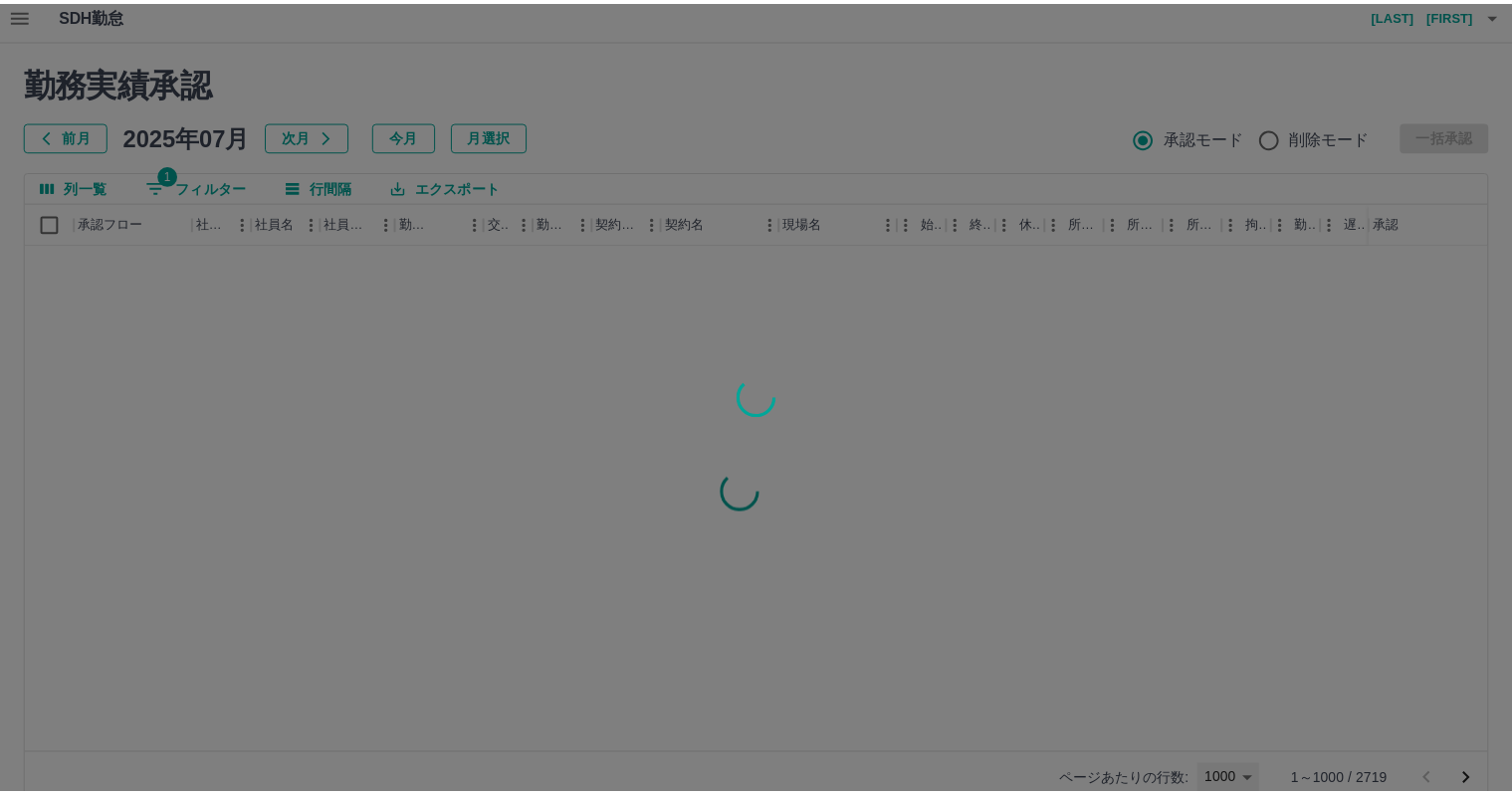 scroll, scrollTop: 0, scrollLeft: 0, axis: both 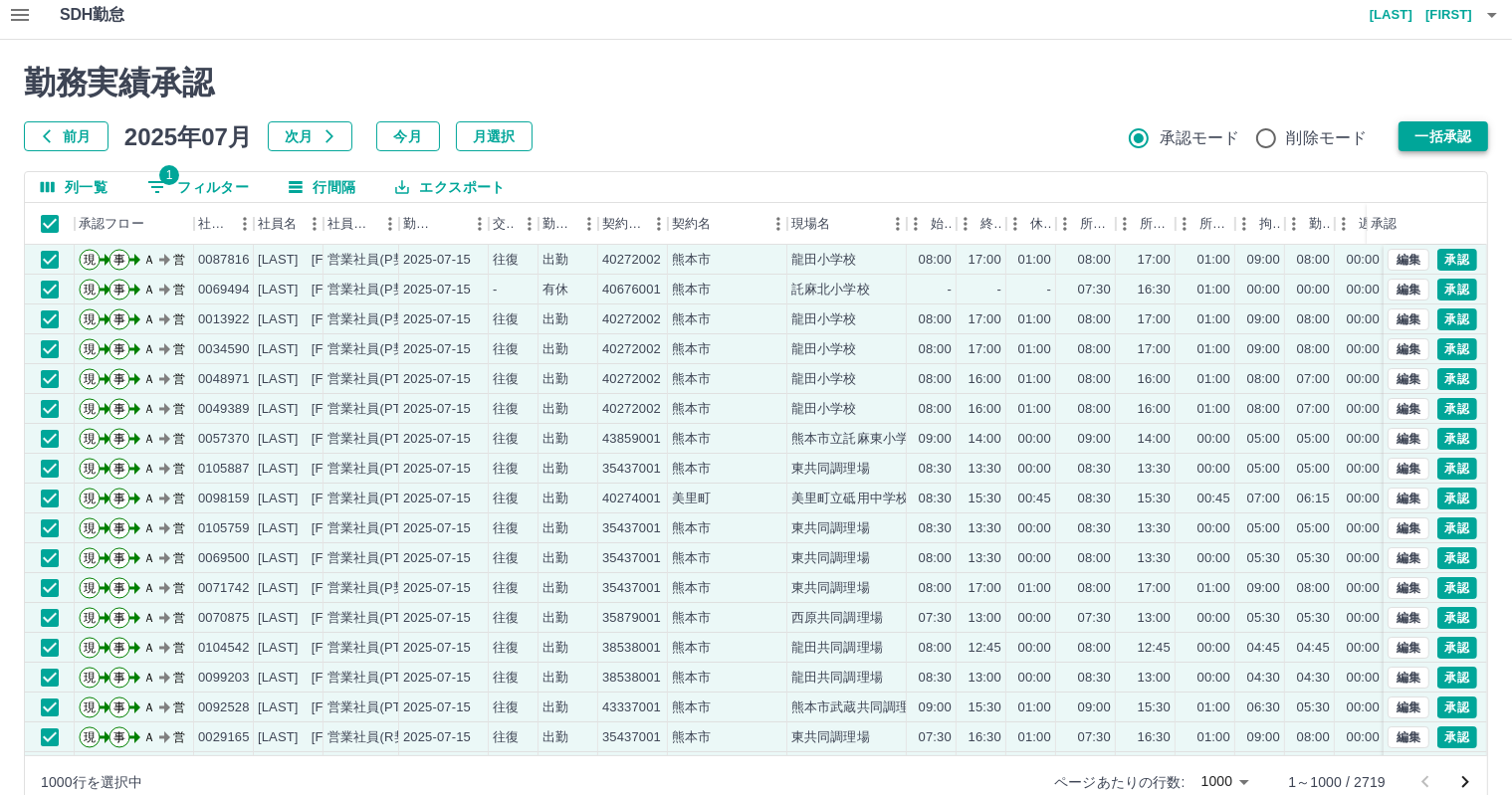 click on "一括承認" at bounding box center [1443, 136] 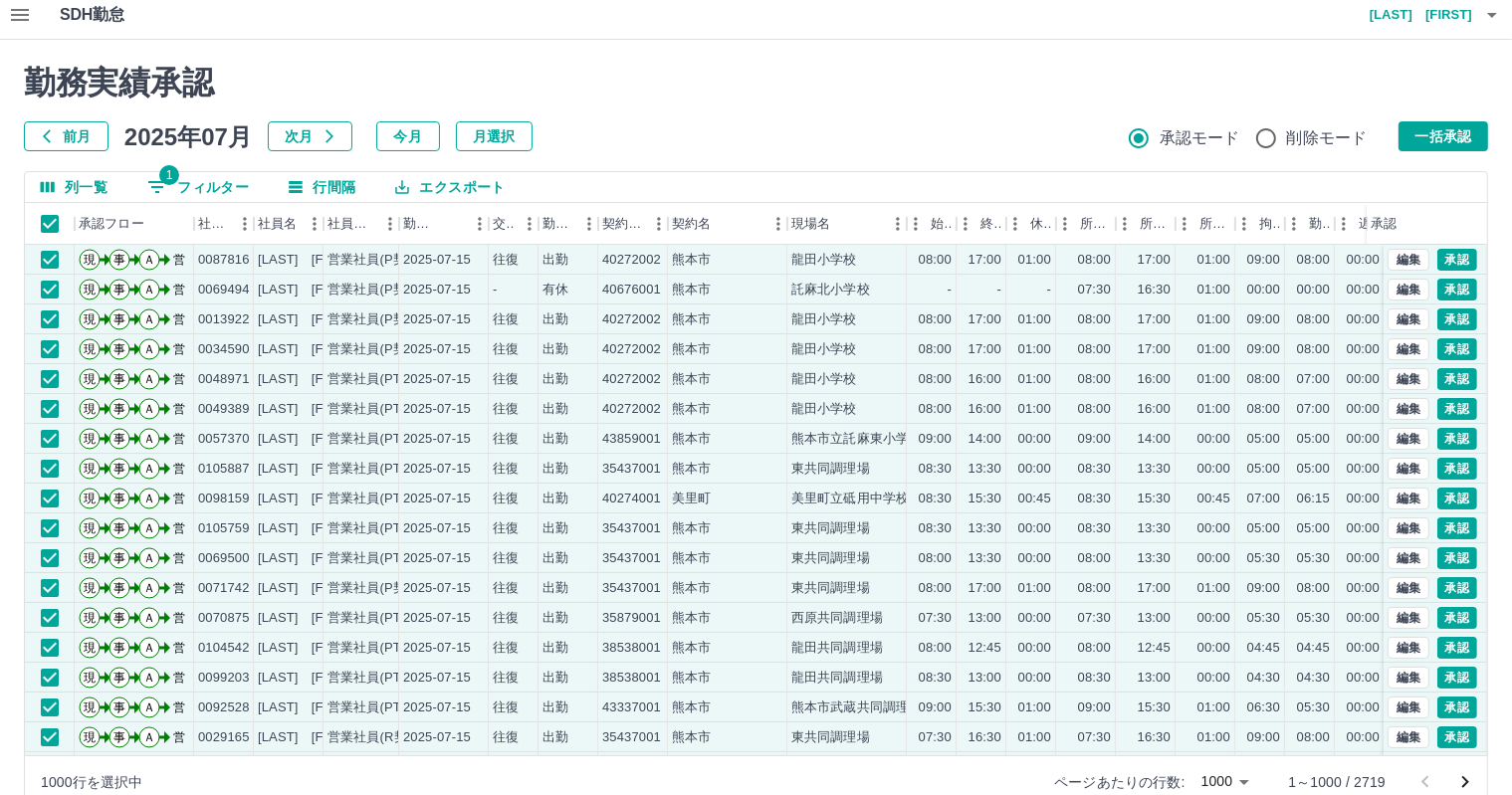 click at bounding box center [756, 397] 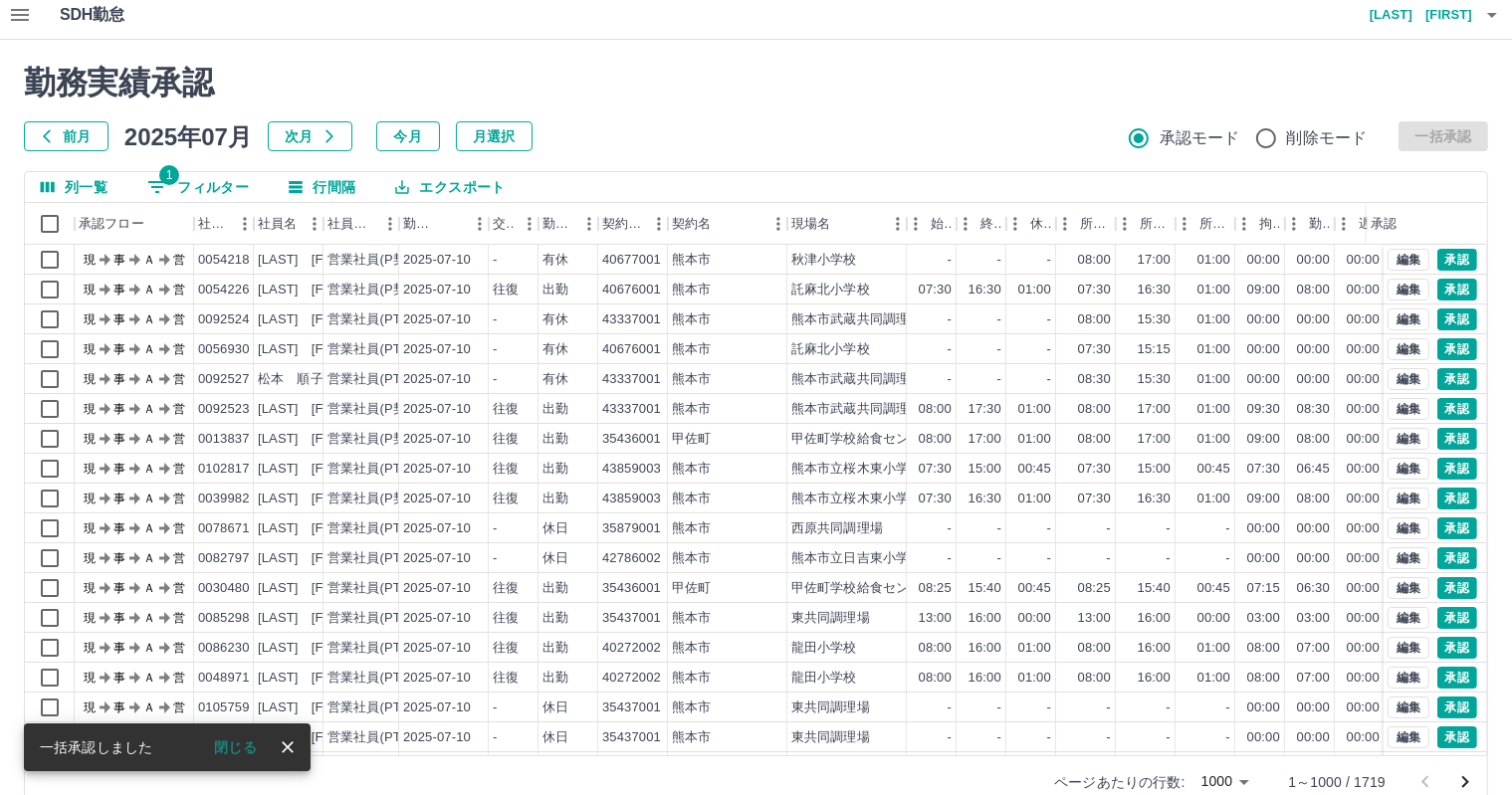 click on "勤務実績承認" at bounding box center (756, 83) 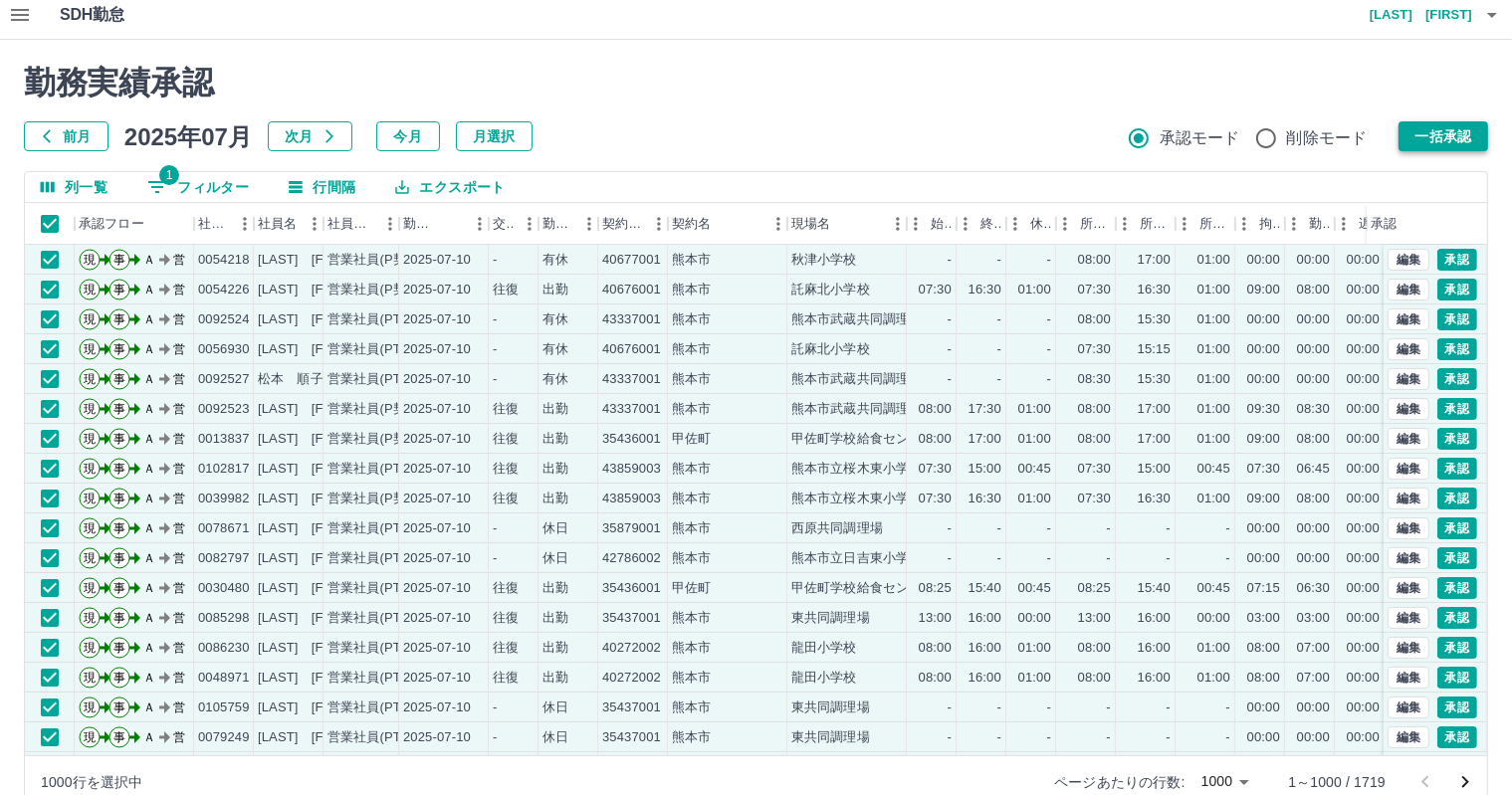 click on "一括承認" at bounding box center (1443, 136) 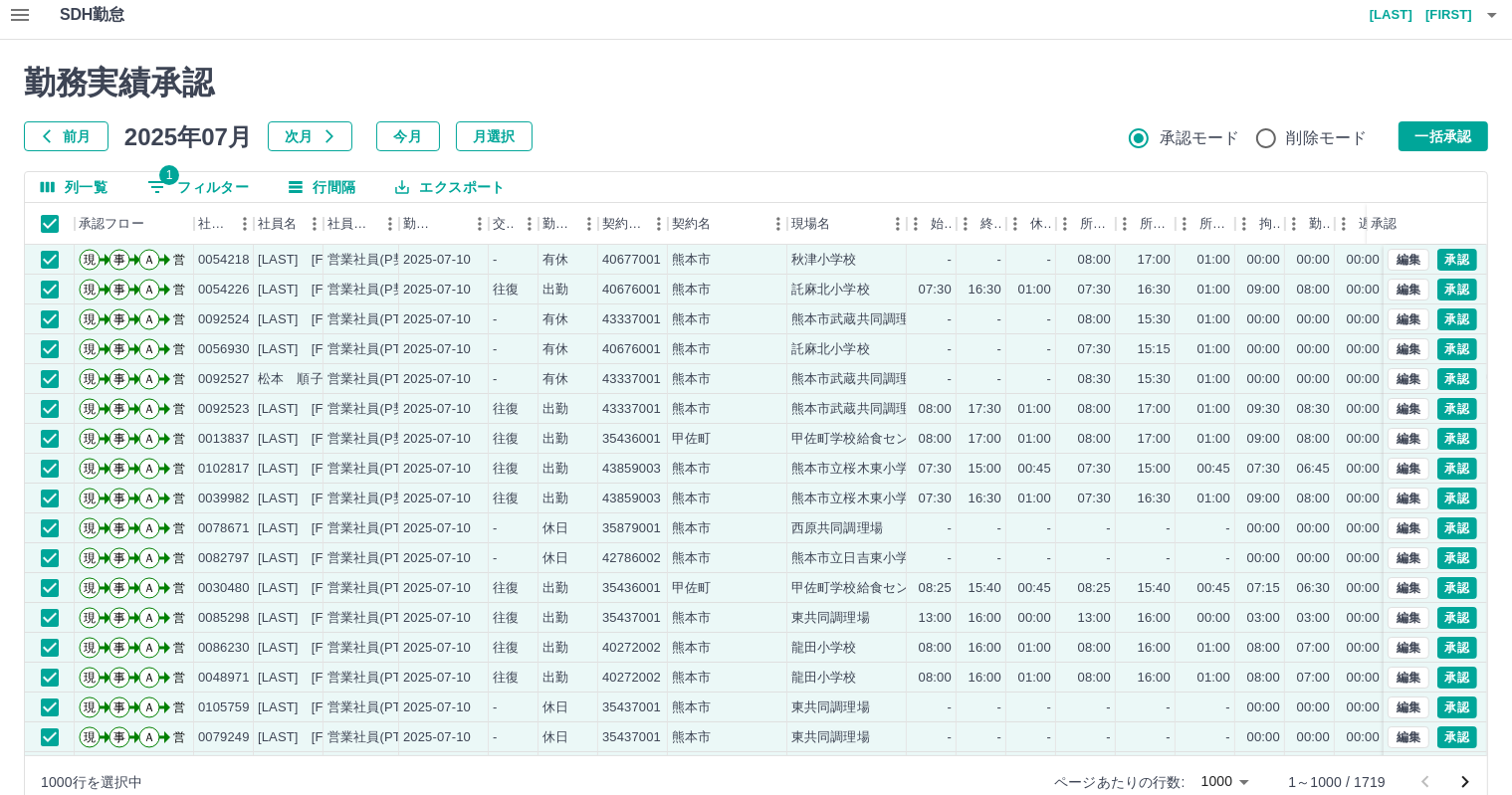 drag, startPoint x: 1466, startPoint y: 131, endPoint x: 1498, endPoint y: 157, distance: 41.231056 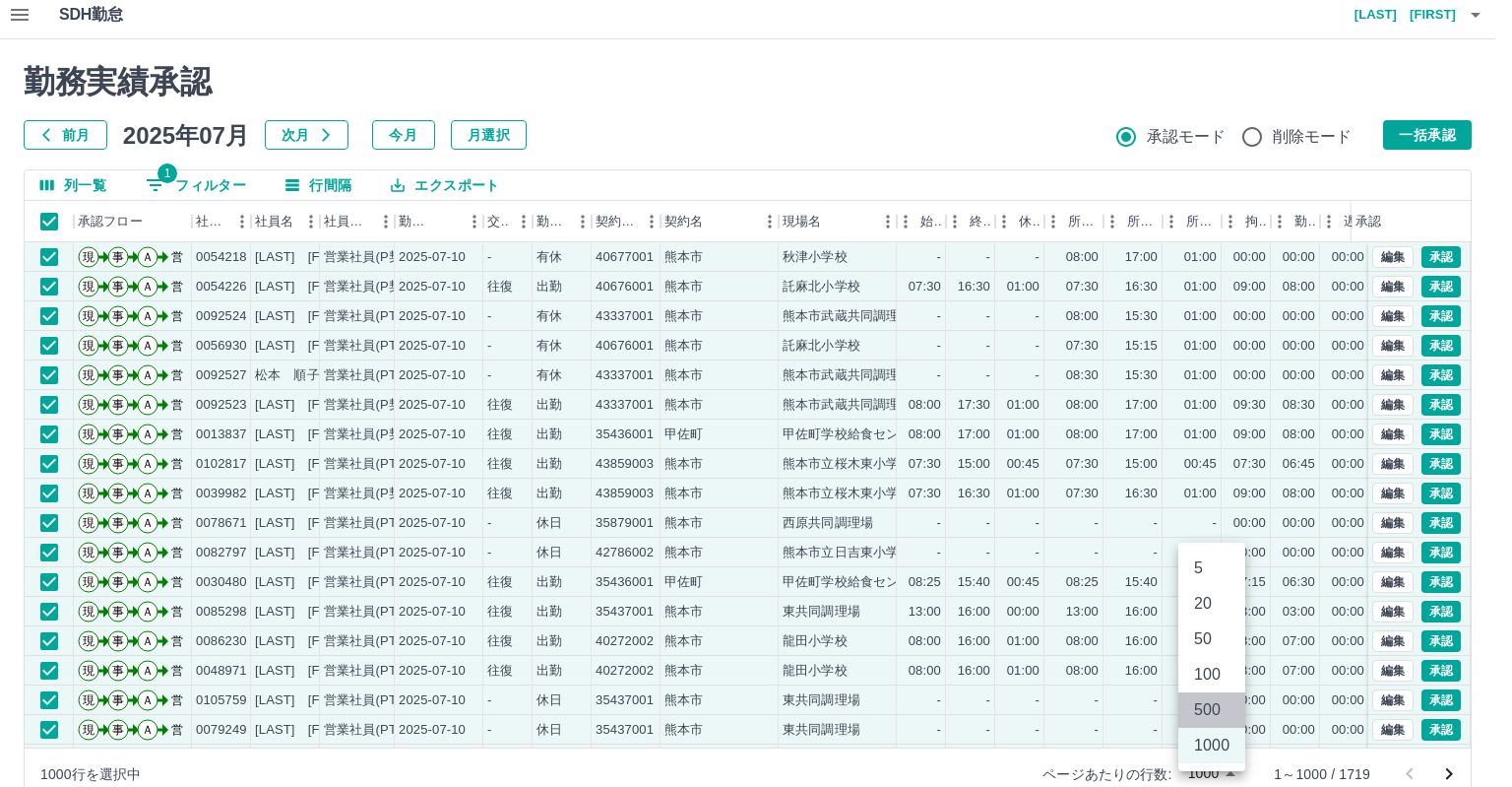 click on "500" at bounding box center [1212, 710] 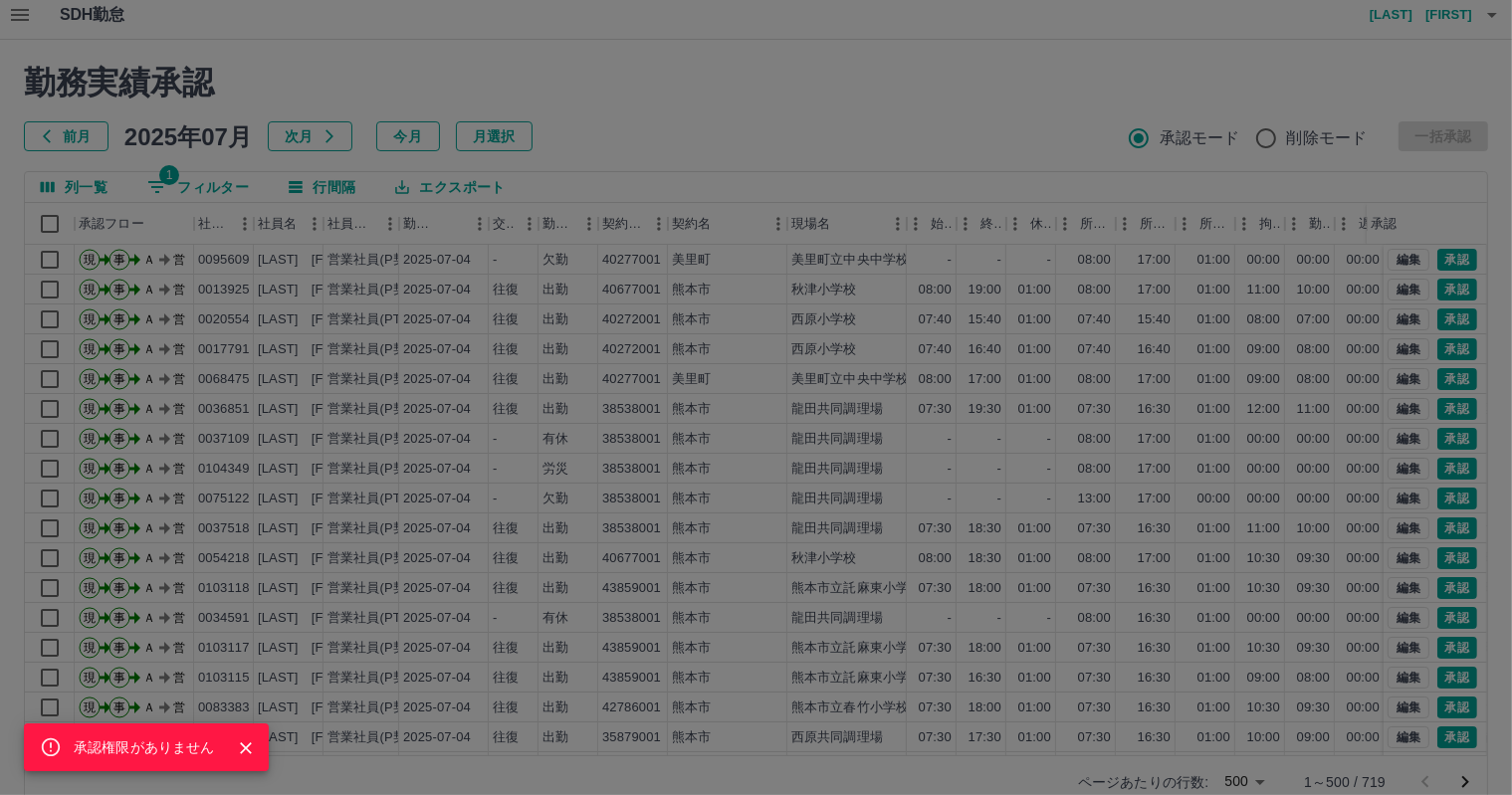 click 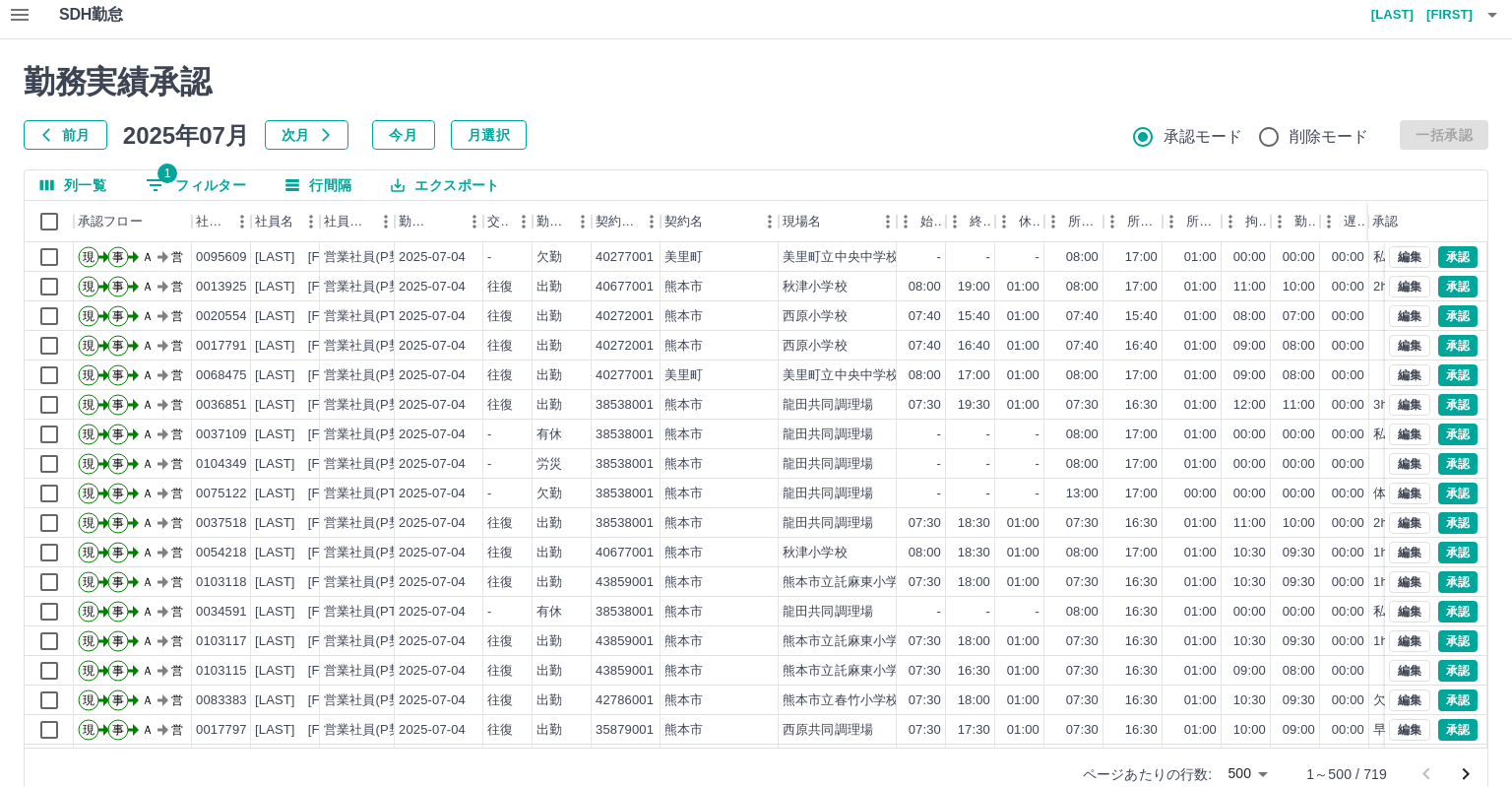 click on "SDH勤怠 [LAST]　[FIRST] 勤務実績承認 前月 2025年07月 次月 今月 月選択 承認モード 削除モード 一括承認 列一覧 1 フィルター 行間隔 エクスポート 承認フロー 社員番号 社員名 社員区分 勤務日 交通費 勤務区分 契約コード 契約名 現場名 始業 終業 休憩 所定開始 所定終業 所定休憩 拘束 勤務 遅刻等 コメント ステータス 承認 現 事 Ａ 営 0095609 [LAST]　[FIRST] 営業社員(P契約) 2025-07-04  -  欠勤 40277001 [CITY] [STATE]立中央中学校 - - - 08:00 17:00 01:00 00:00 00:00 00:00 私用の為 AM承認待 現 事 Ａ 営 0013925 [LAST]　[FIRST] 営業社員(P契約) 2025-07-04 往復 出勤 40677001 [CITY] [STATE] 秋津小学校 08:00 19:00 01:00 08:00 17:00 01:00 11:00 10:00 00:00 2h残（事務処理） AM承認待 現 事 Ａ 営 0020554 [LAST]　[FIRST] 営業社員(PT契約) 2025-07-04 往復 出勤 40272001 [CITY] [STATE] 西原小学校 07:40 15:40 01:00 07:40 現" at bounding box center (756, 407) 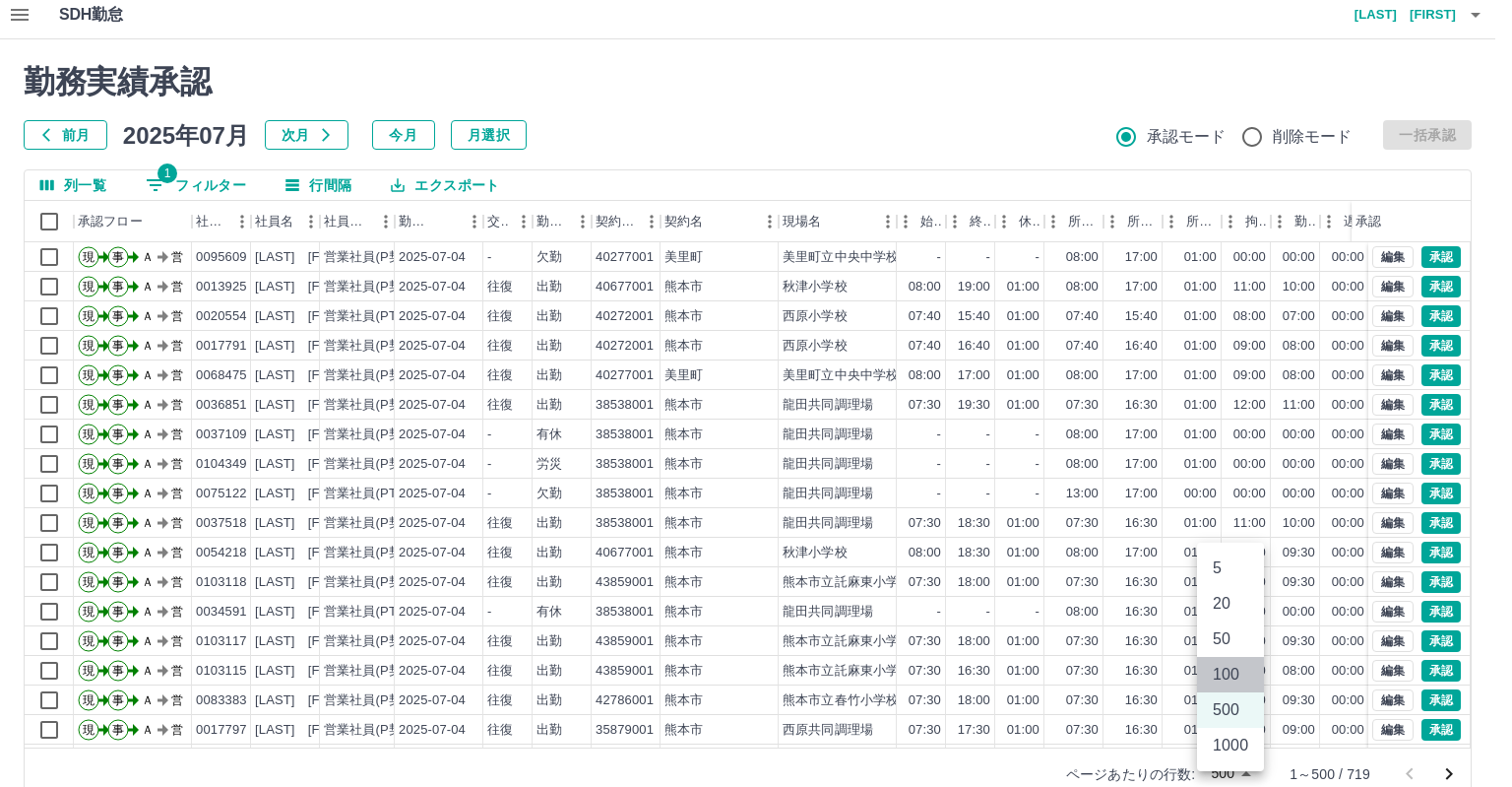click on "100" at bounding box center (1230, 675) 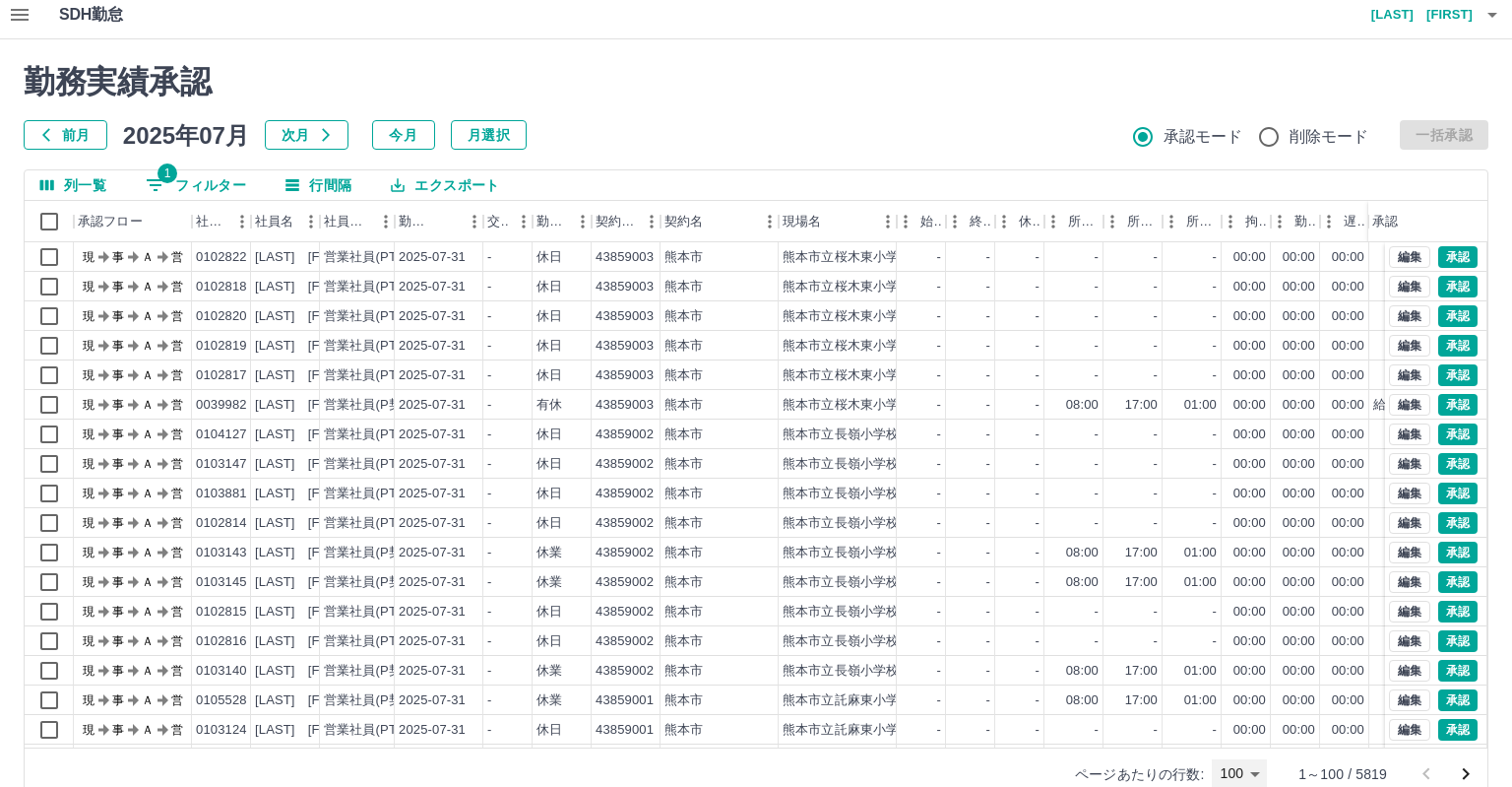 type on "***" 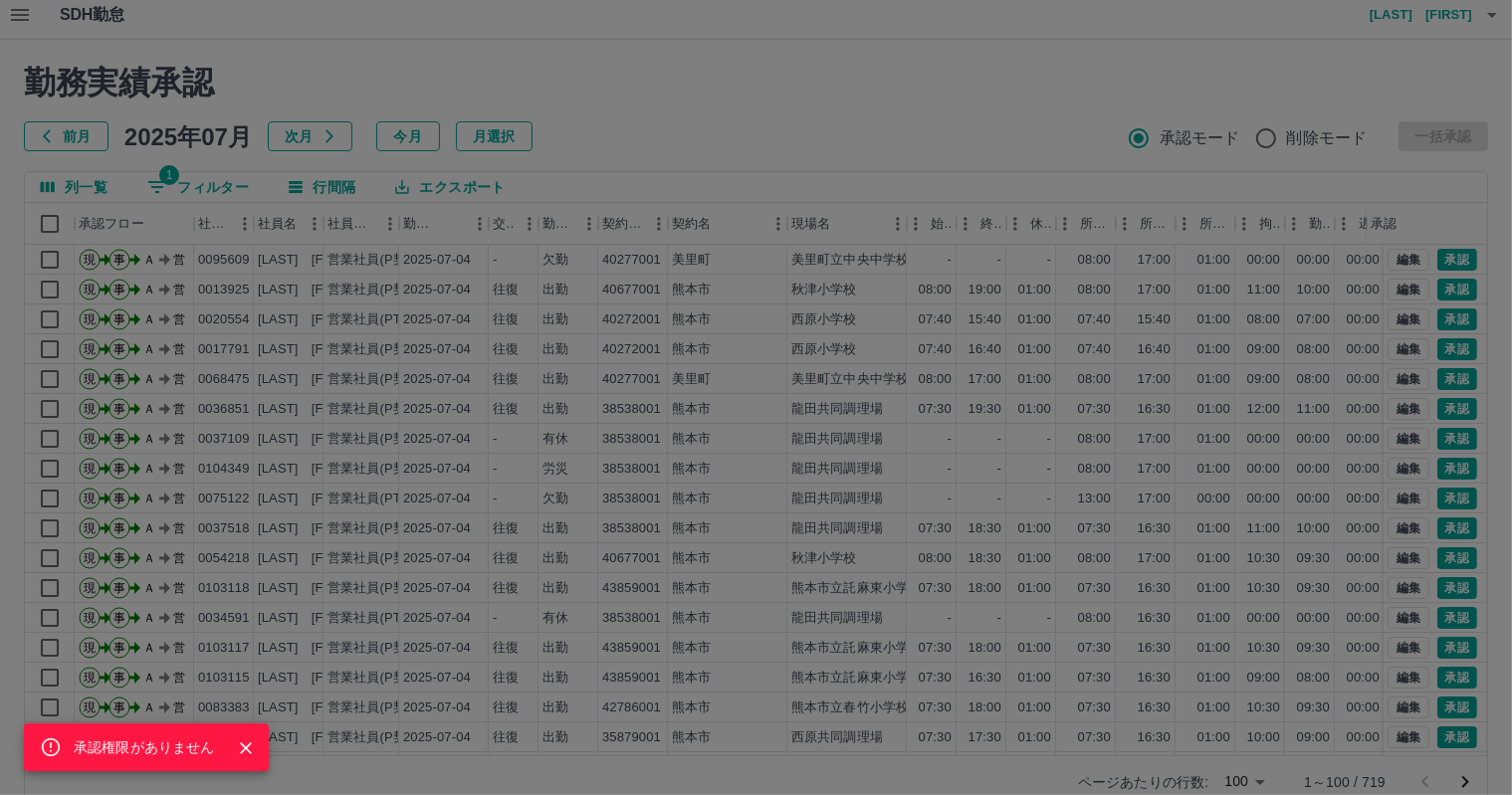 click on "承認権限がありません" at bounding box center (756, 397) 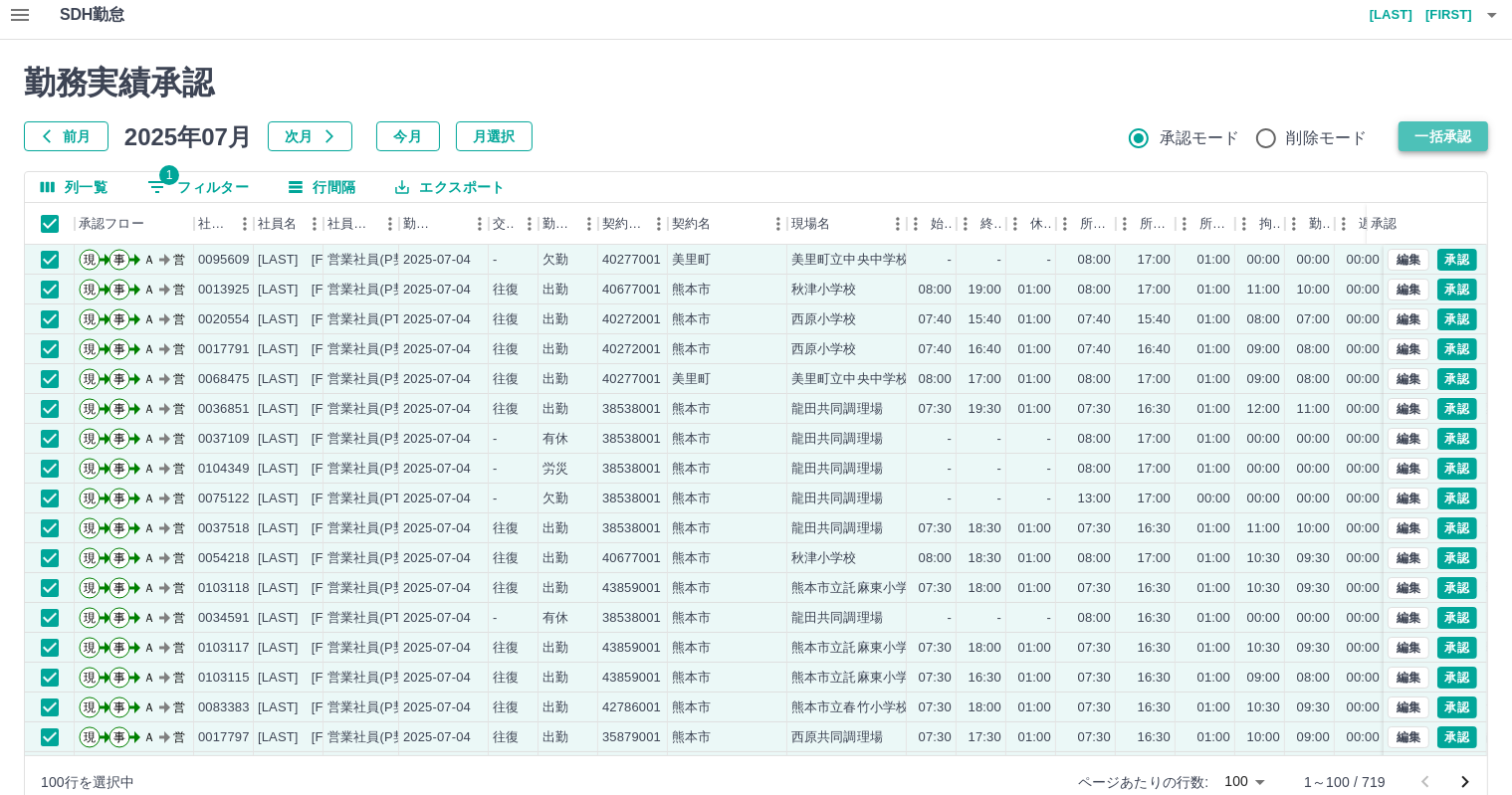 click on "一括承認" at bounding box center [1443, 136] 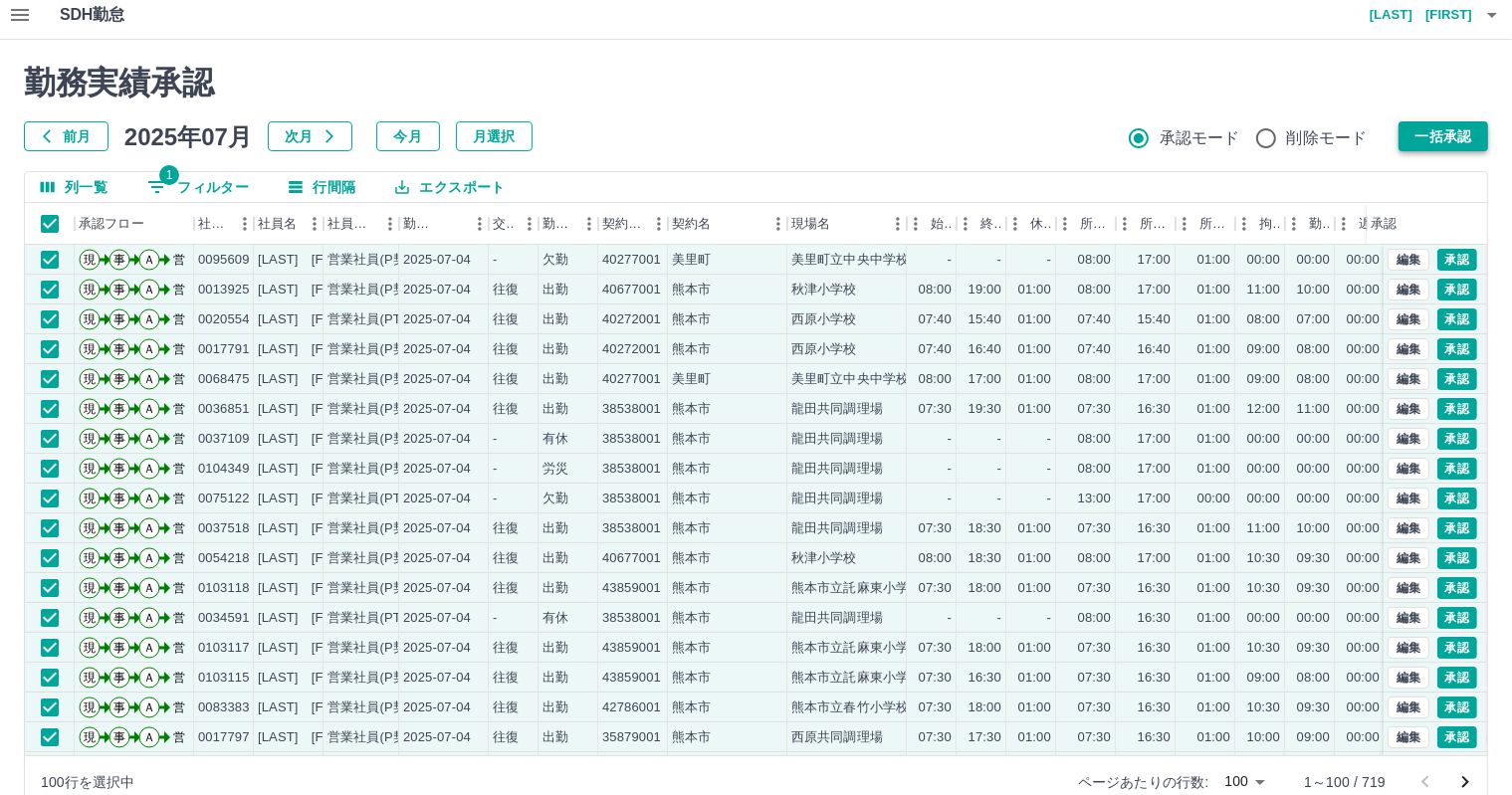 click at bounding box center (756, 397) 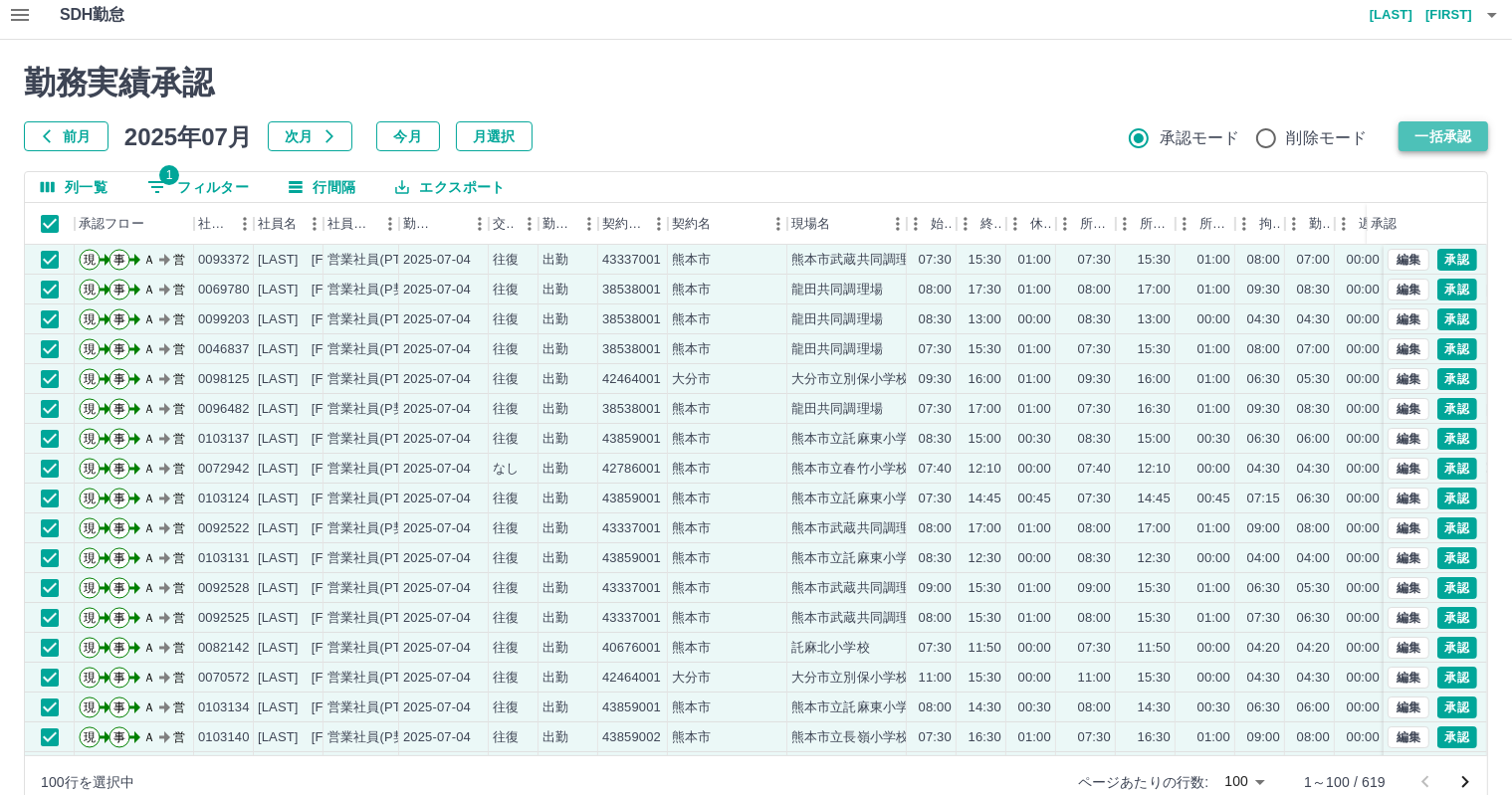 click on "一括承認" at bounding box center [1443, 136] 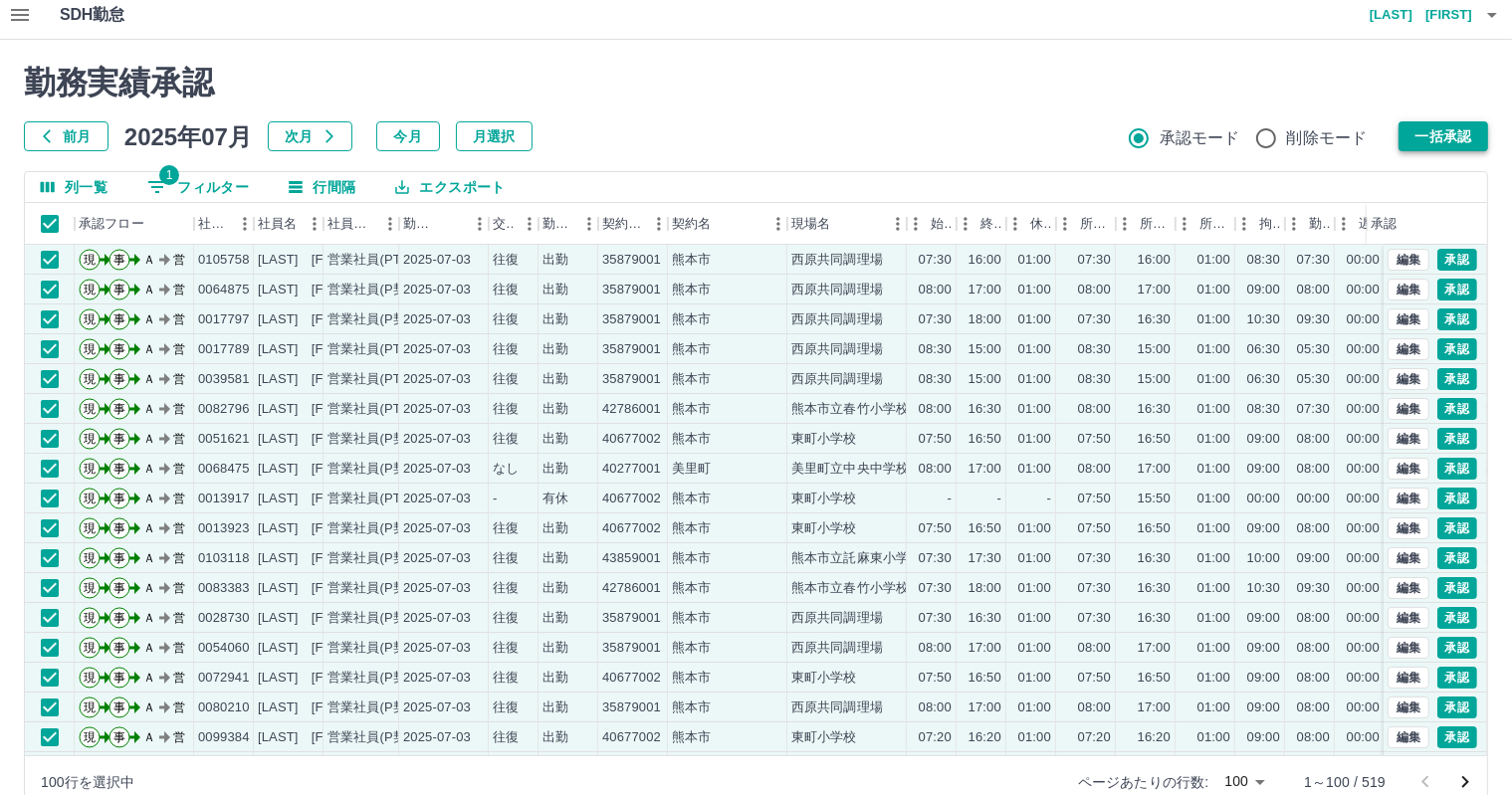 click on "一括承認" at bounding box center (1443, 136) 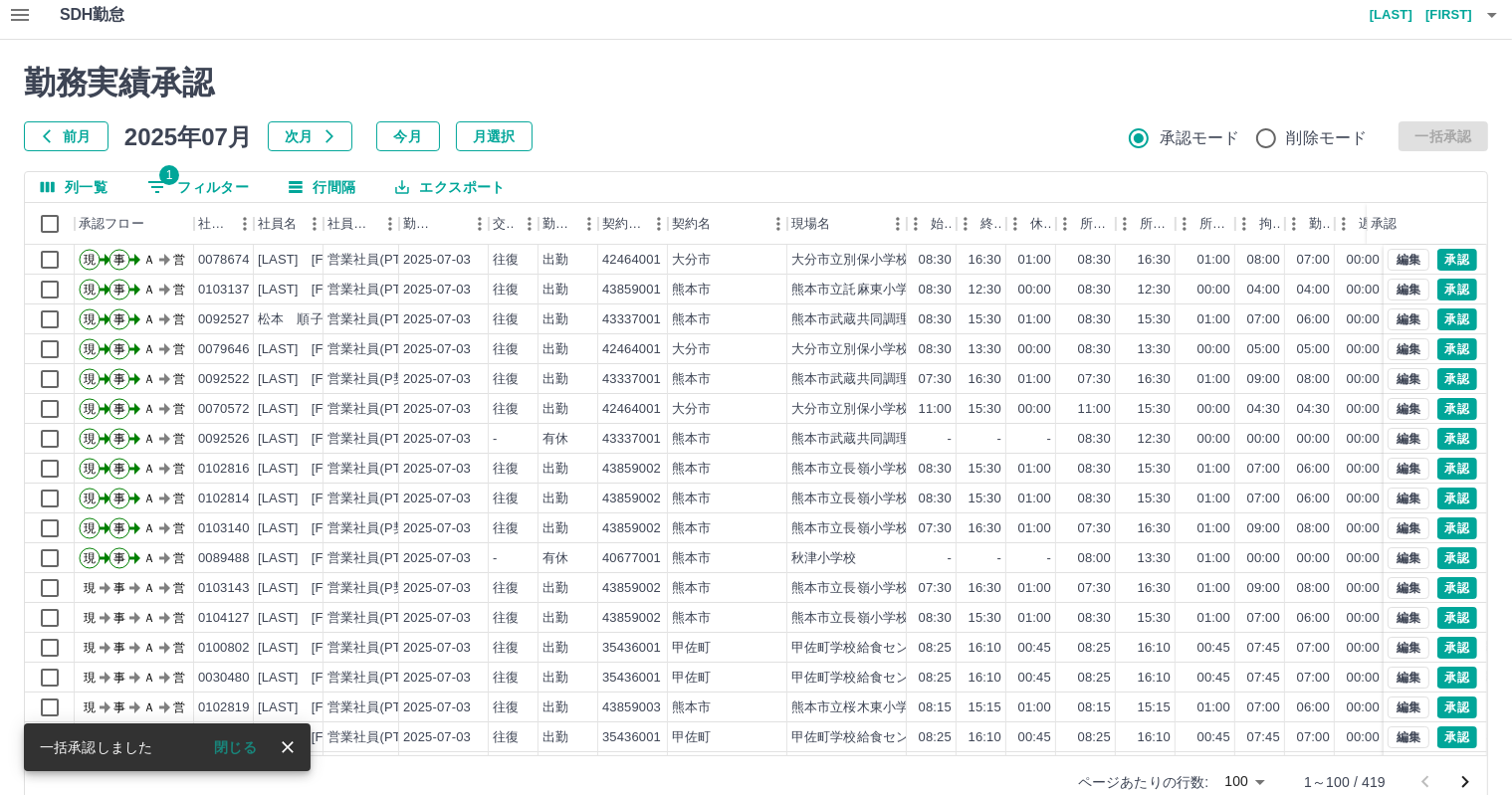 click at bounding box center [756, 397] 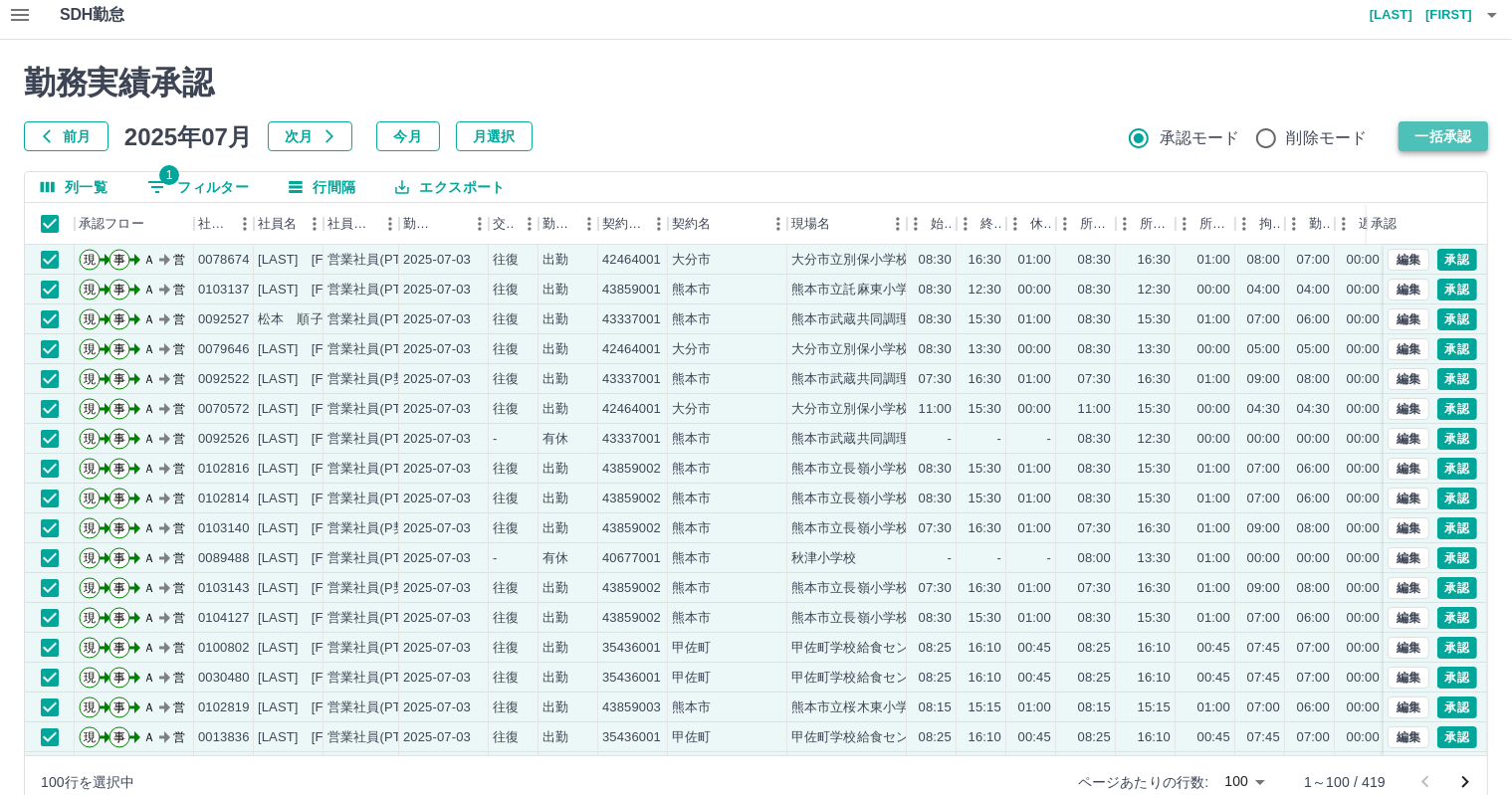 click on "一括承認" at bounding box center [1443, 136] 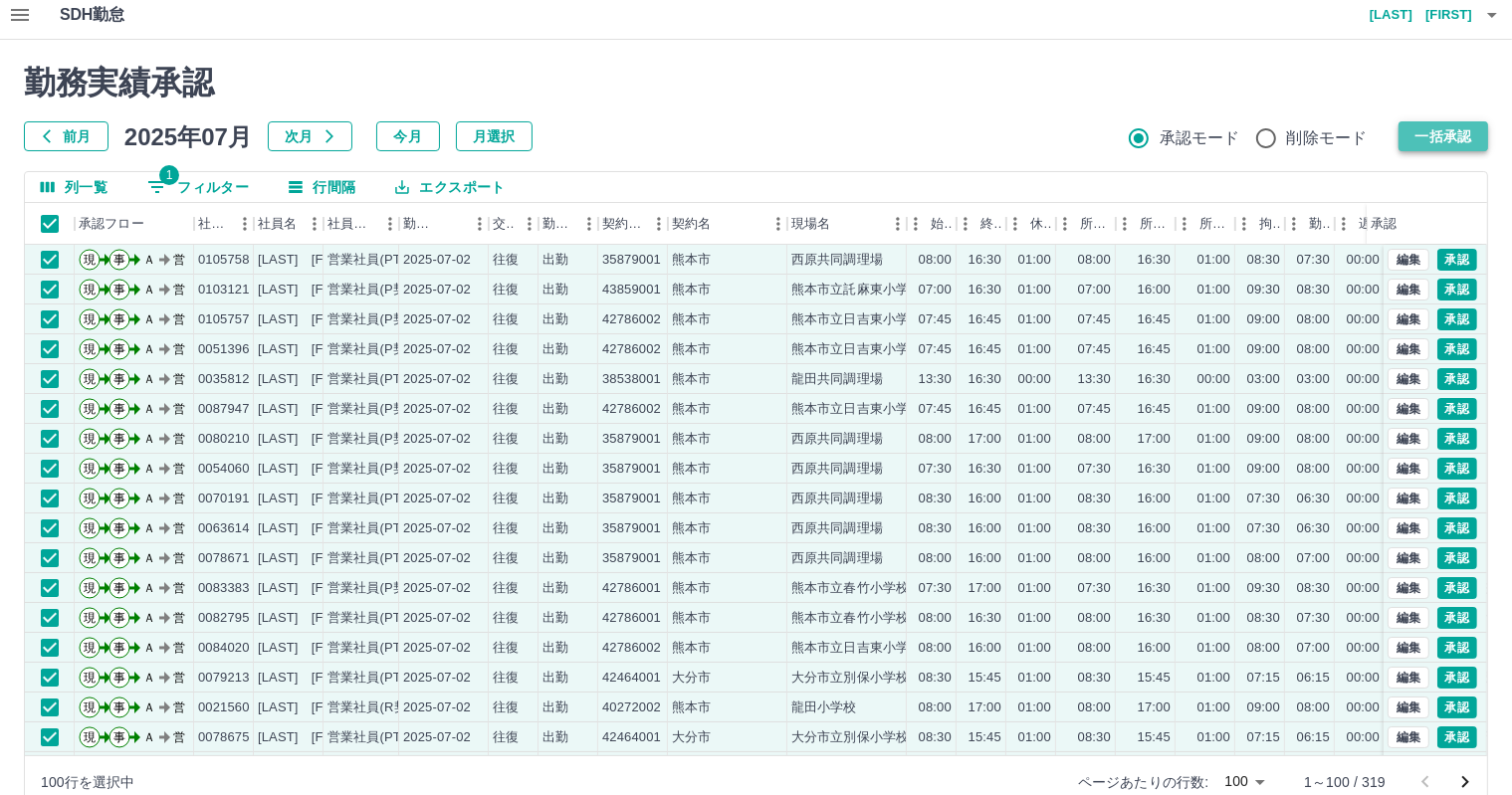 click on "一括承認" at bounding box center (1443, 136) 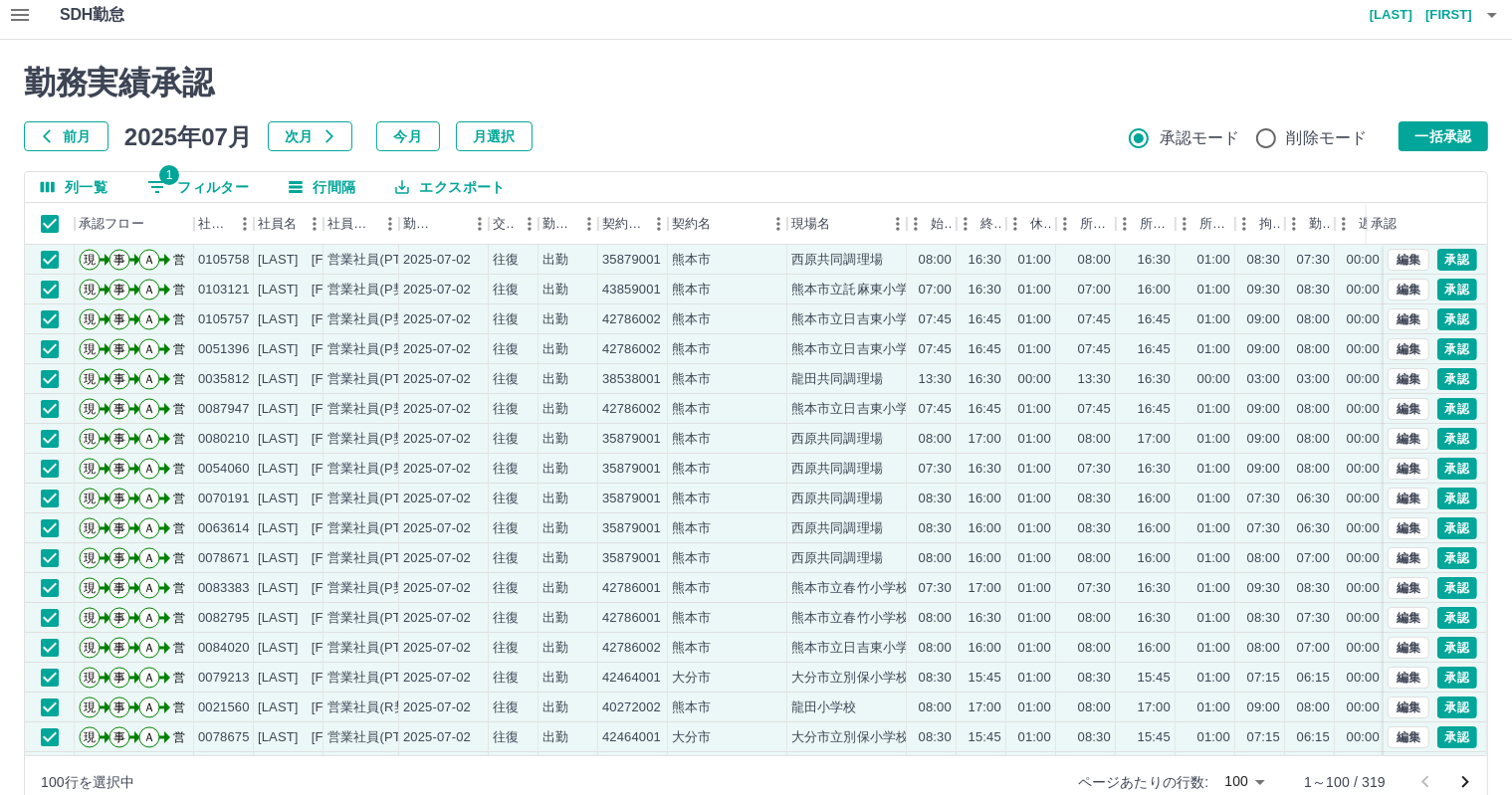 click at bounding box center [756, 397] 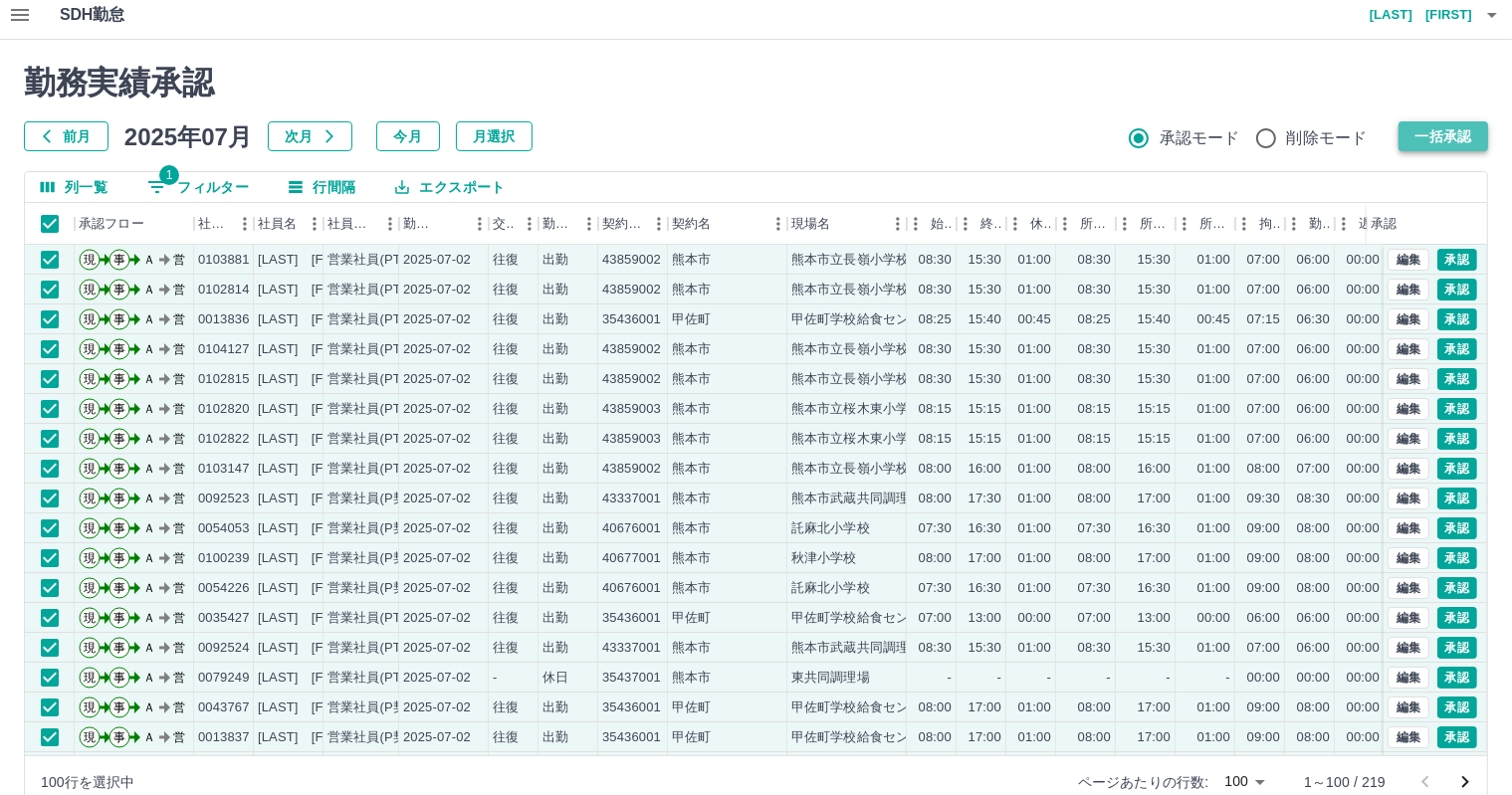 click on "一括承認" at bounding box center (1443, 136) 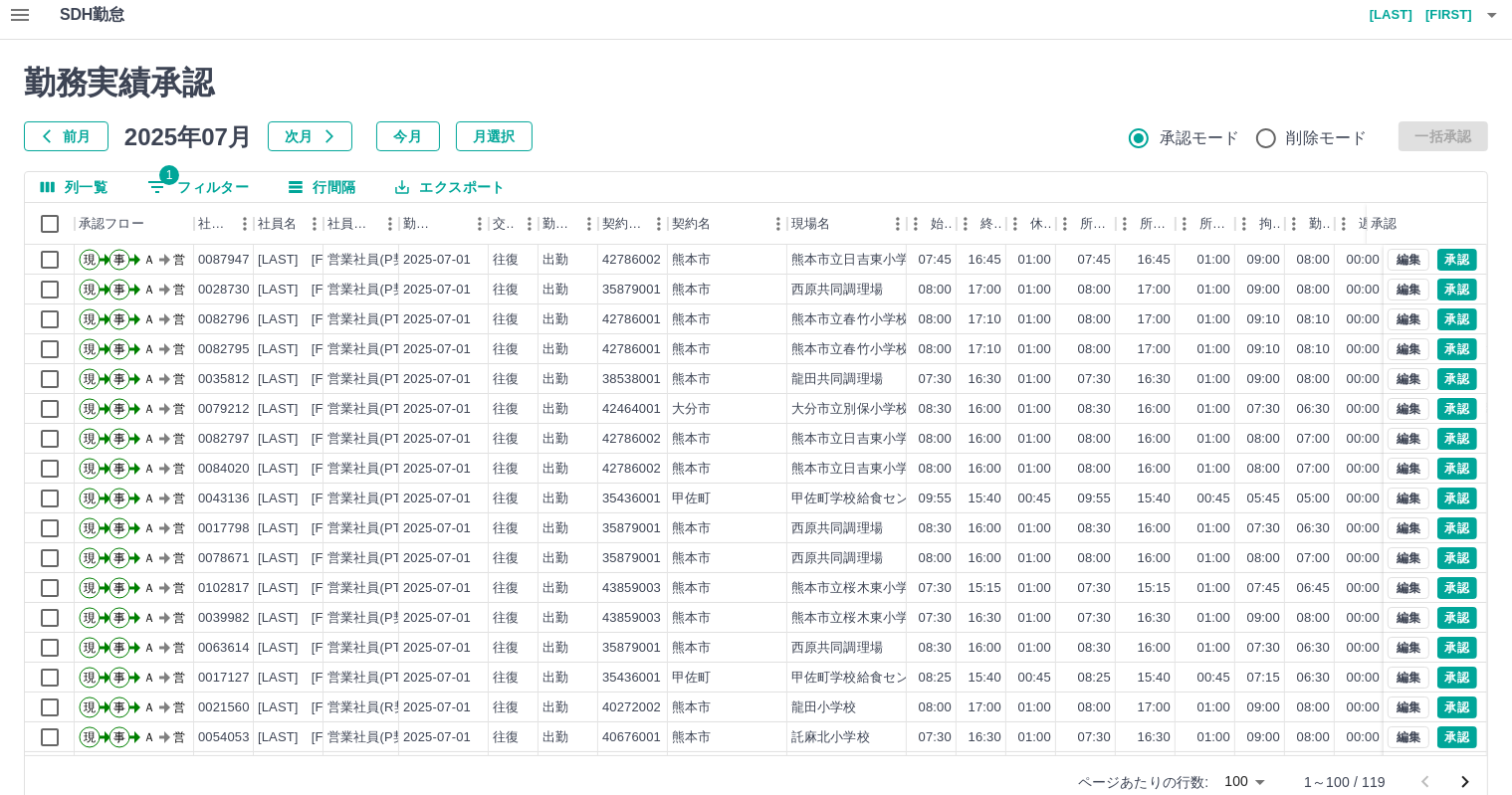 click at bounding box center (756, 397) 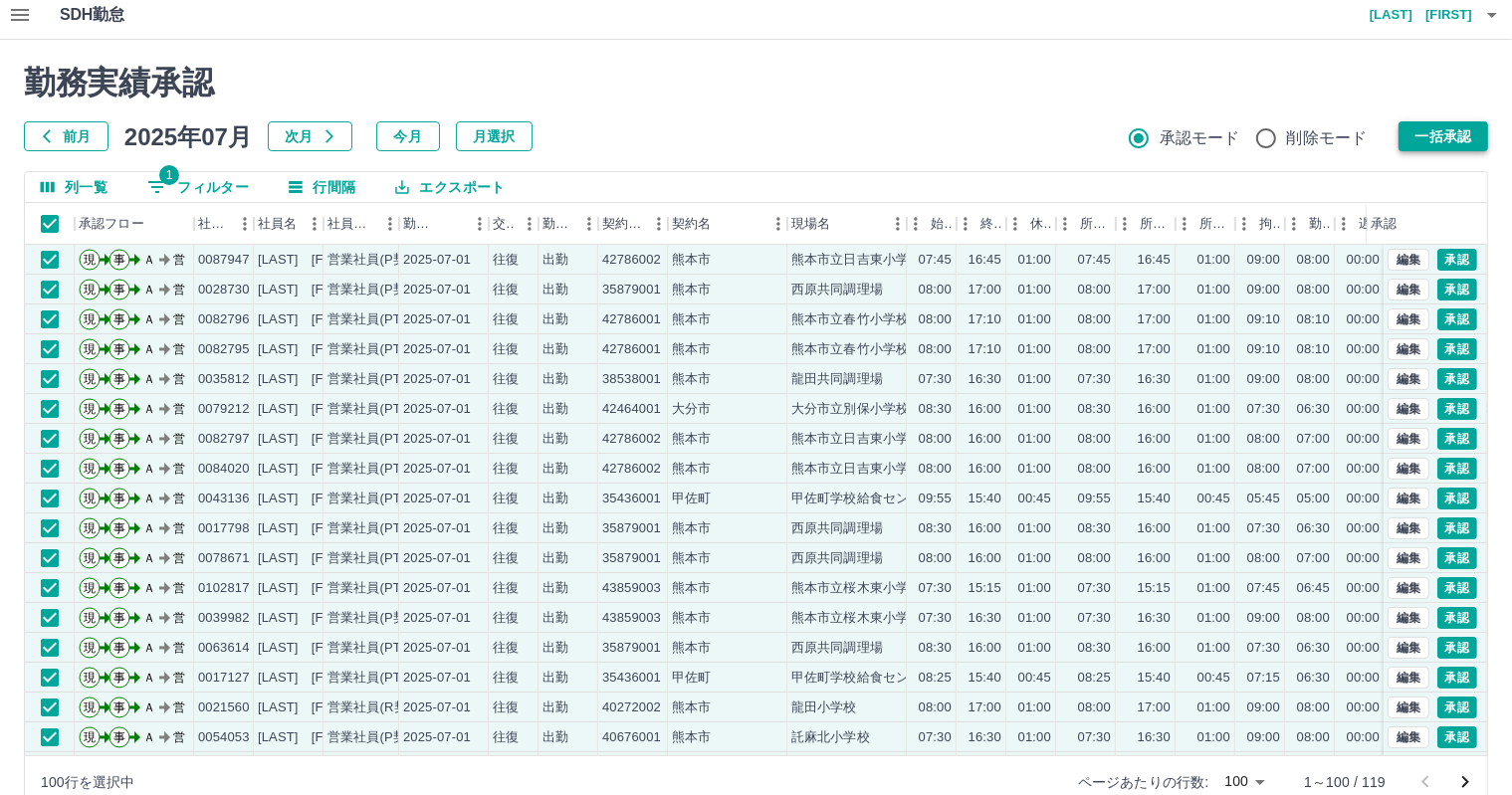 click on "一括承認" at bounding box center [1443, 136] 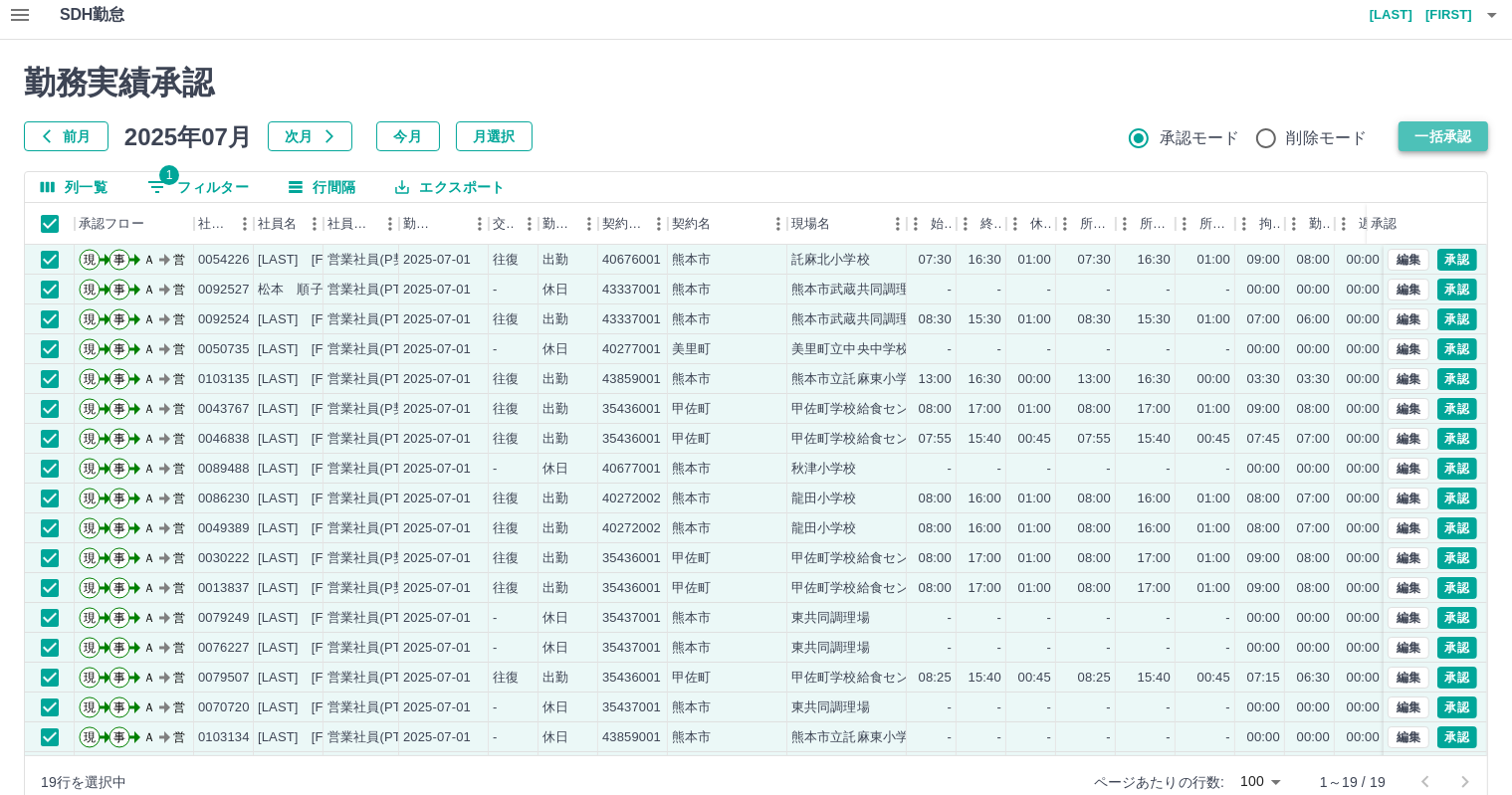 click on "一括承認" at bounding box center [1443, 136] 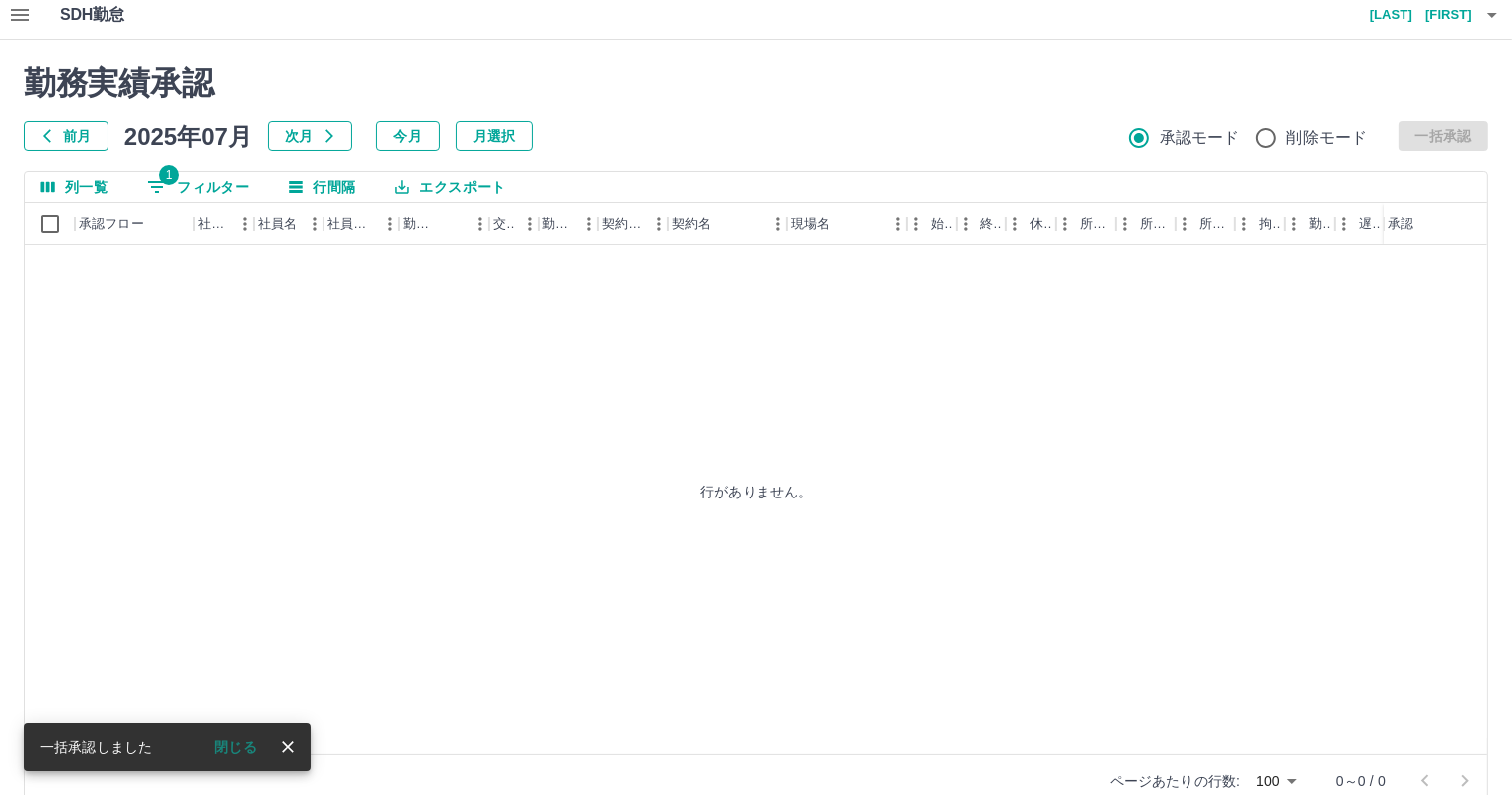 click on "勤務実績承認" at bounding box center [756, 83] 